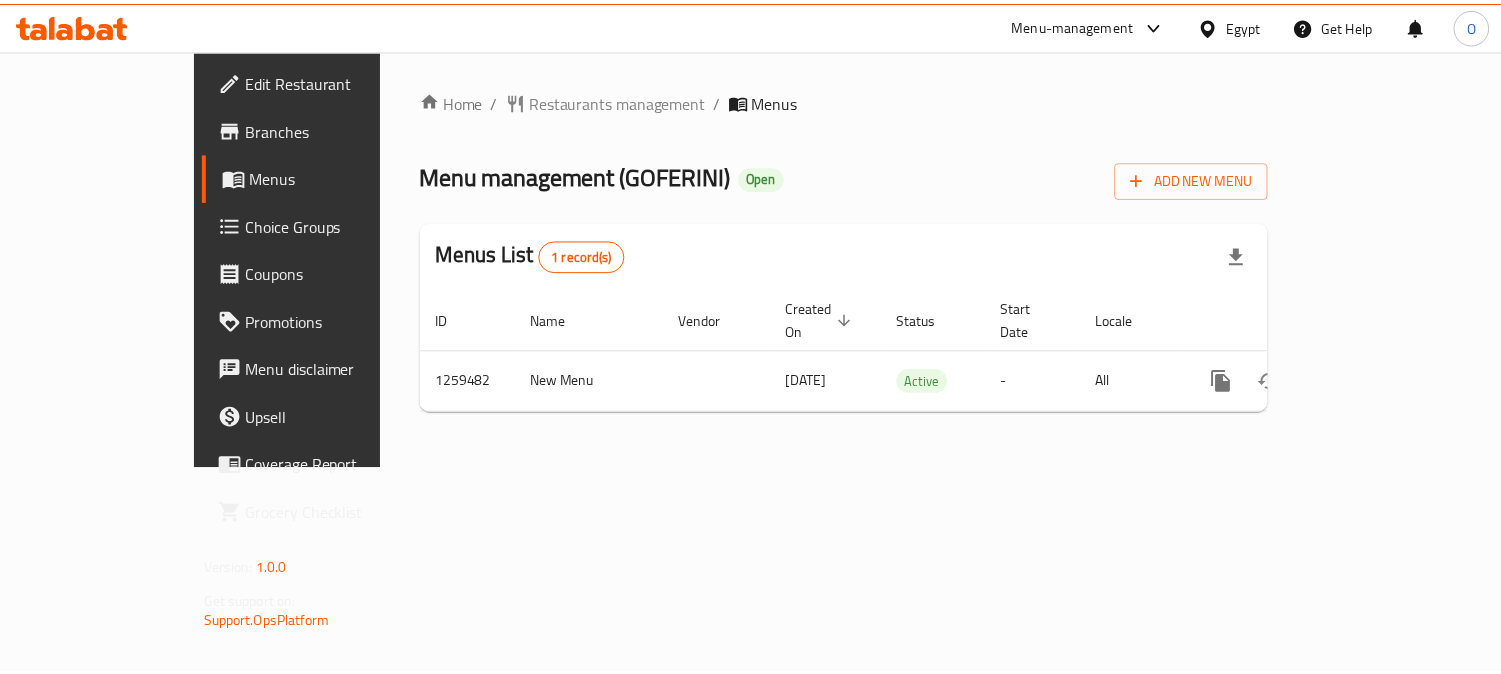 scroll, scrollTop: 0, scrollLeft: 0, axis: both 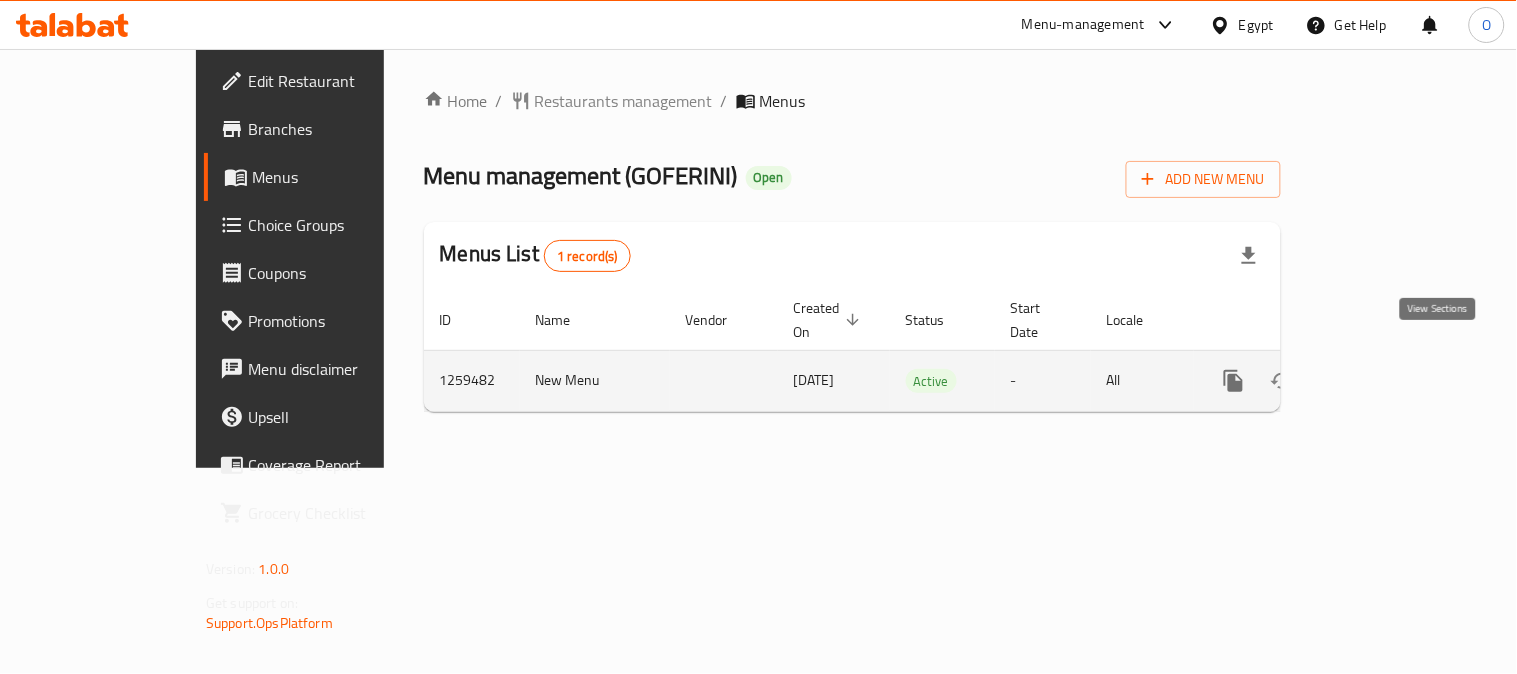 click 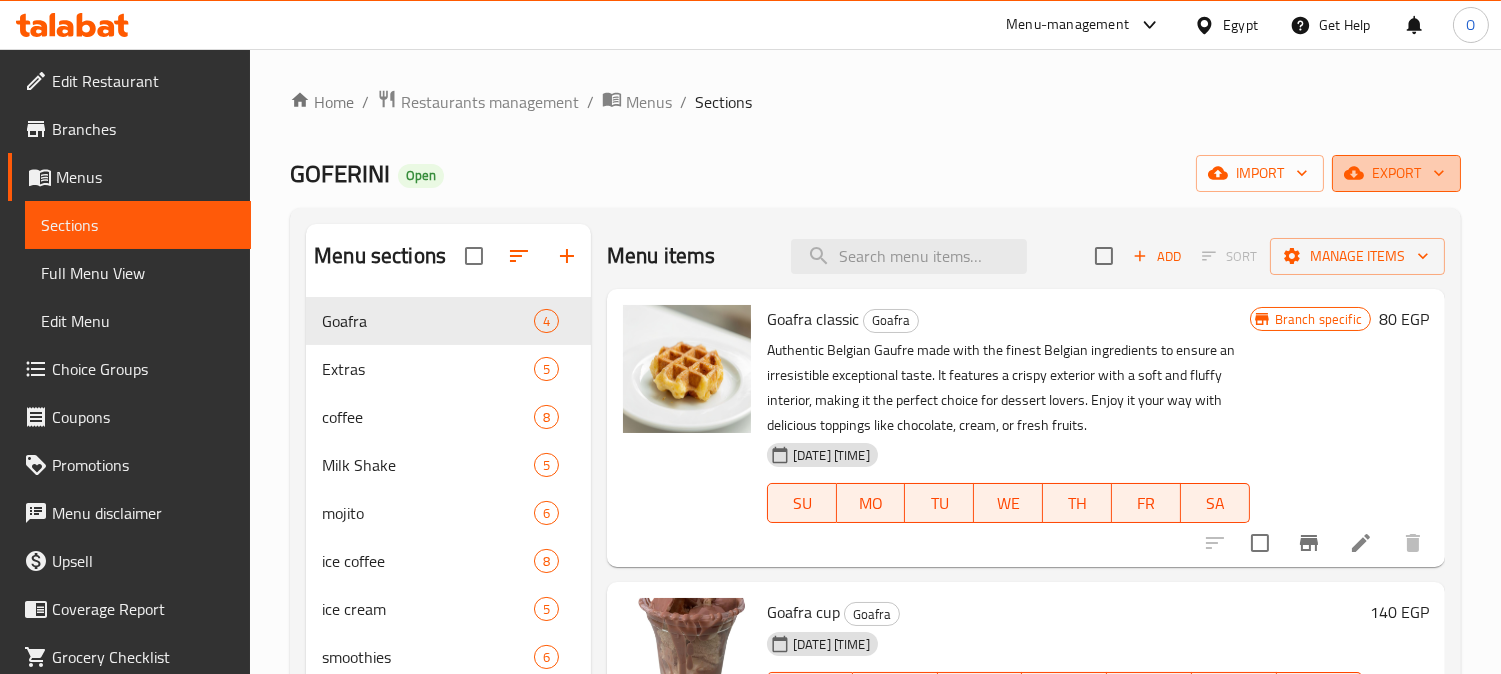 click on "export" at bounding box center [1396, 173] 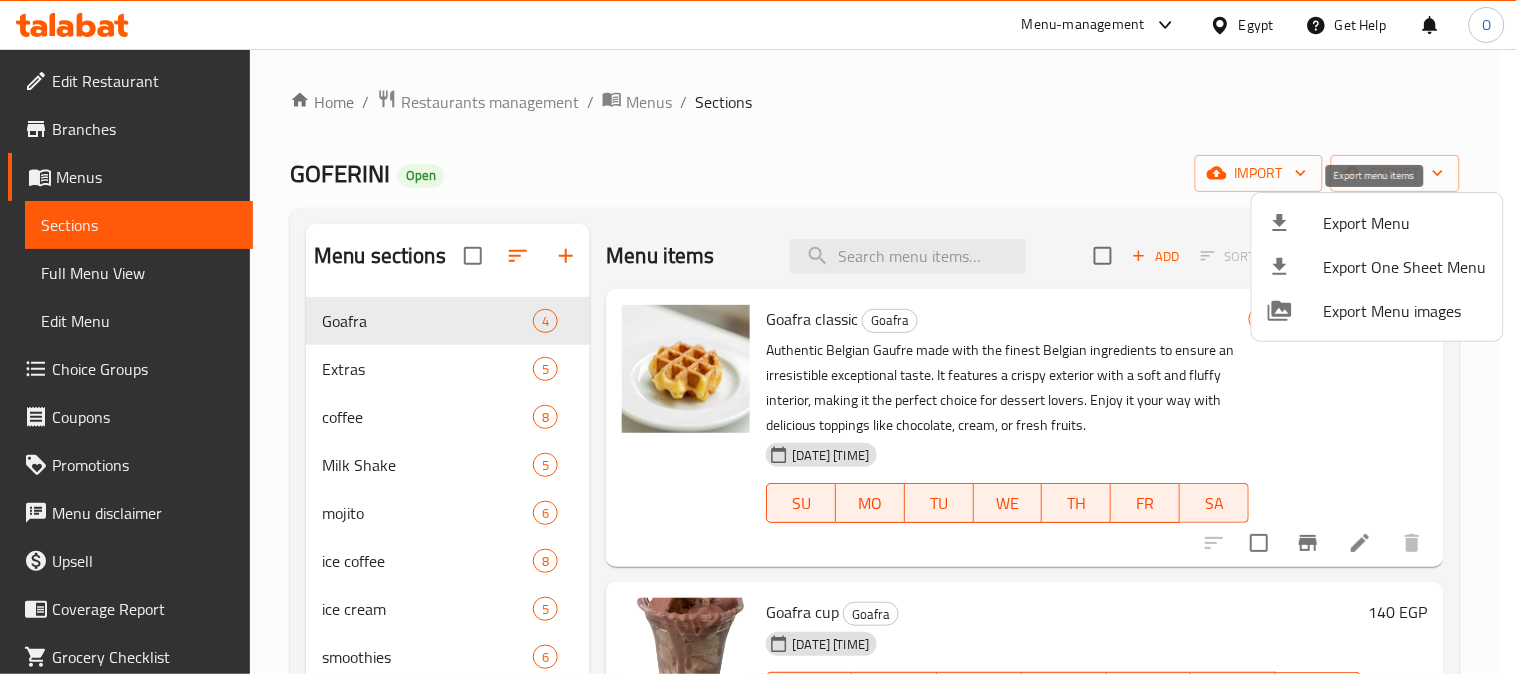 click on "Export Menu" at bounding box center (1405, 223) 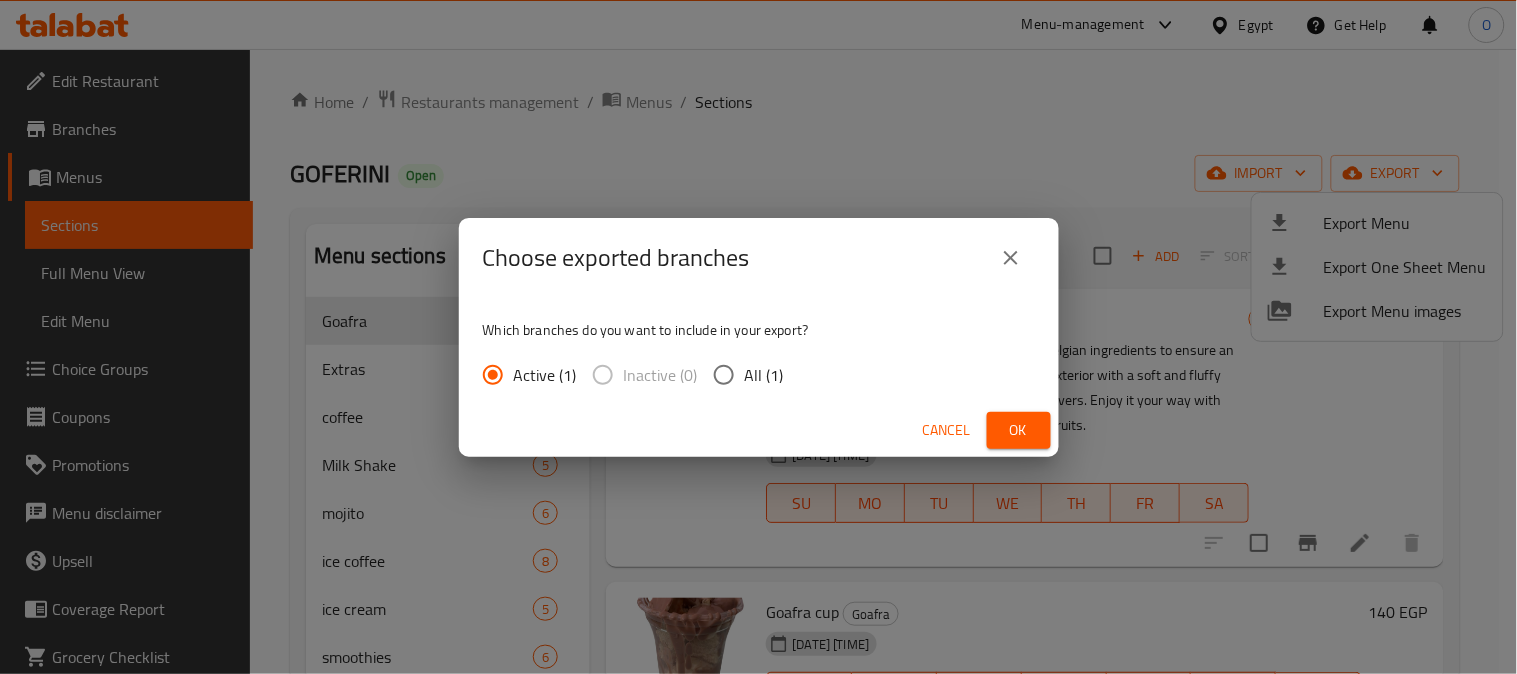 click on "Ok" at bounding box center [1019, 430] 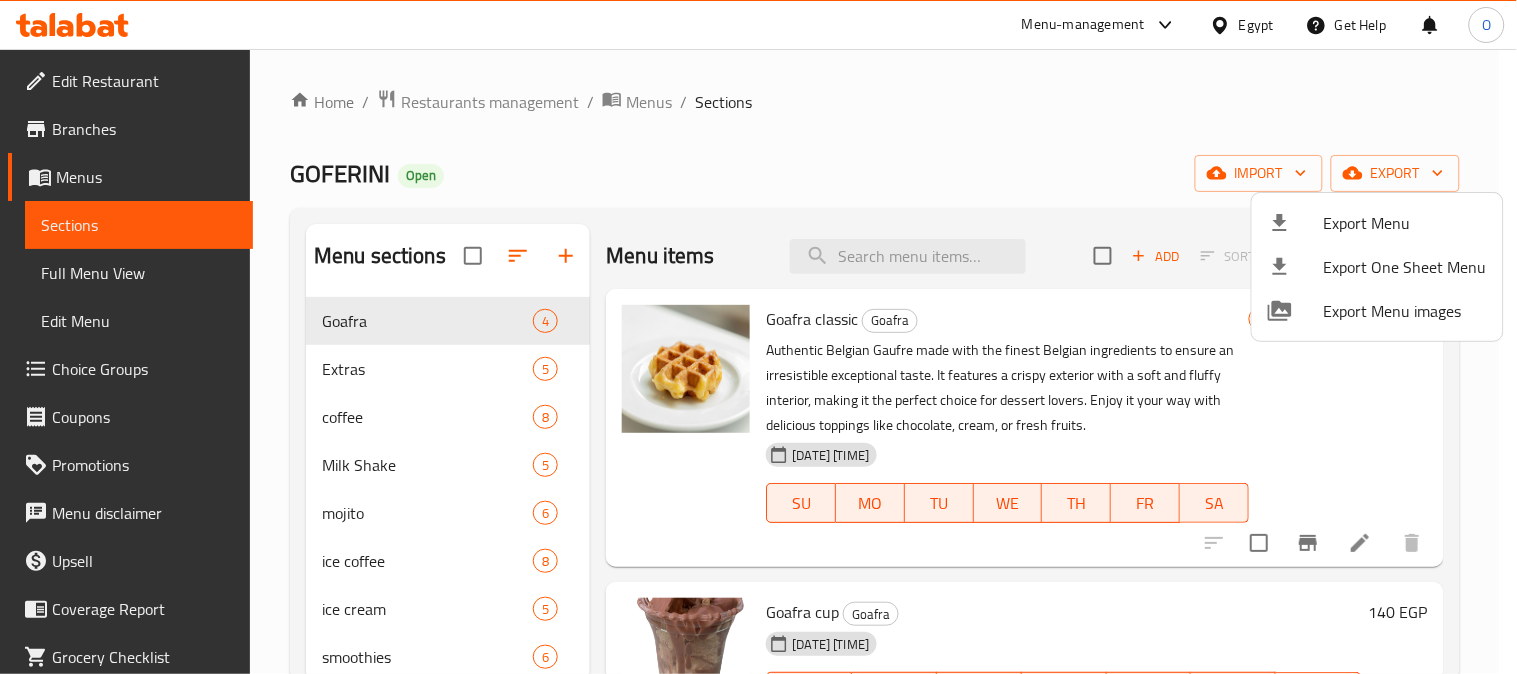 click at bounding box center (758, 337) 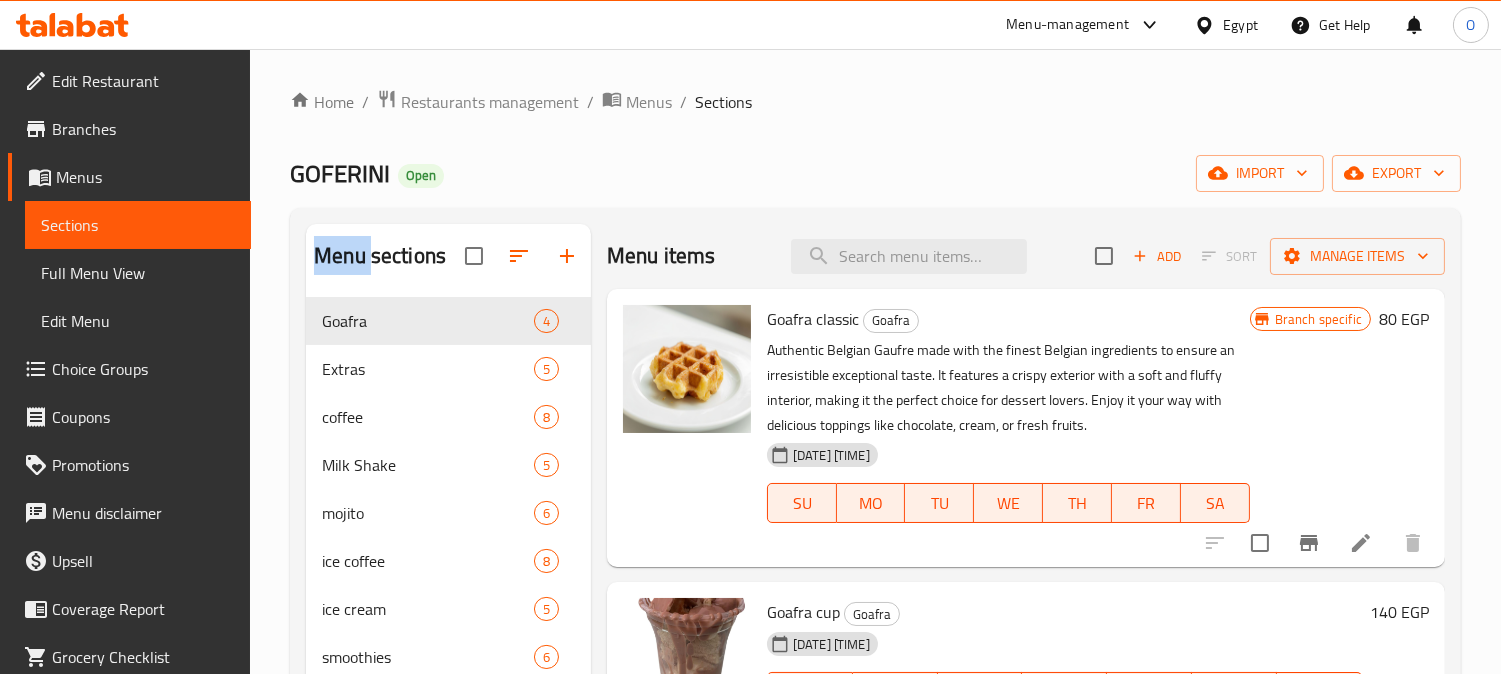 click on "Home / Restaurants management / Menus / Sections GOFERINI Open import export Menu sections Goafra 4 Extras 5 coffee 8 Milk Shake  5 mojito 6 ice coffee 8 ice cream  5 smoothies 6 frappe 7 Sandwich  3 Goferini special chocolate  1 Menu items Add Sort Manage items Goafra classic    Goafra
Authentic Belgian Gaufre made with the finest Belgian ingredients to ensure an irresistible exceptional taste. It features a crispy exterior with a soft and fluffy interior, making it the perfect choice for dessert lovers. Enjoy it your way with delicious toppings like chocolate, cream, or fresh fruits. [DATE] [TIME] SU MO TU WE TH FR SA Branch specific 80   EGP Goafra cup   Goafra [DATE] [TIME] SU MO TU WE TH FR SA 140   EGP First Offer   Goafra A sandwich of your choice (turkey, salami, or tuna sandwich) with a drink of your choice from (frappe, medium milkshake, medium mojito, medium iced coffee) [DATE] [TIME] SU MO TU WE TH FR SA End date:    [DATE] Branch specific 190   EGP Second Offer   Goafra SU" at bounding box center (875, 501) 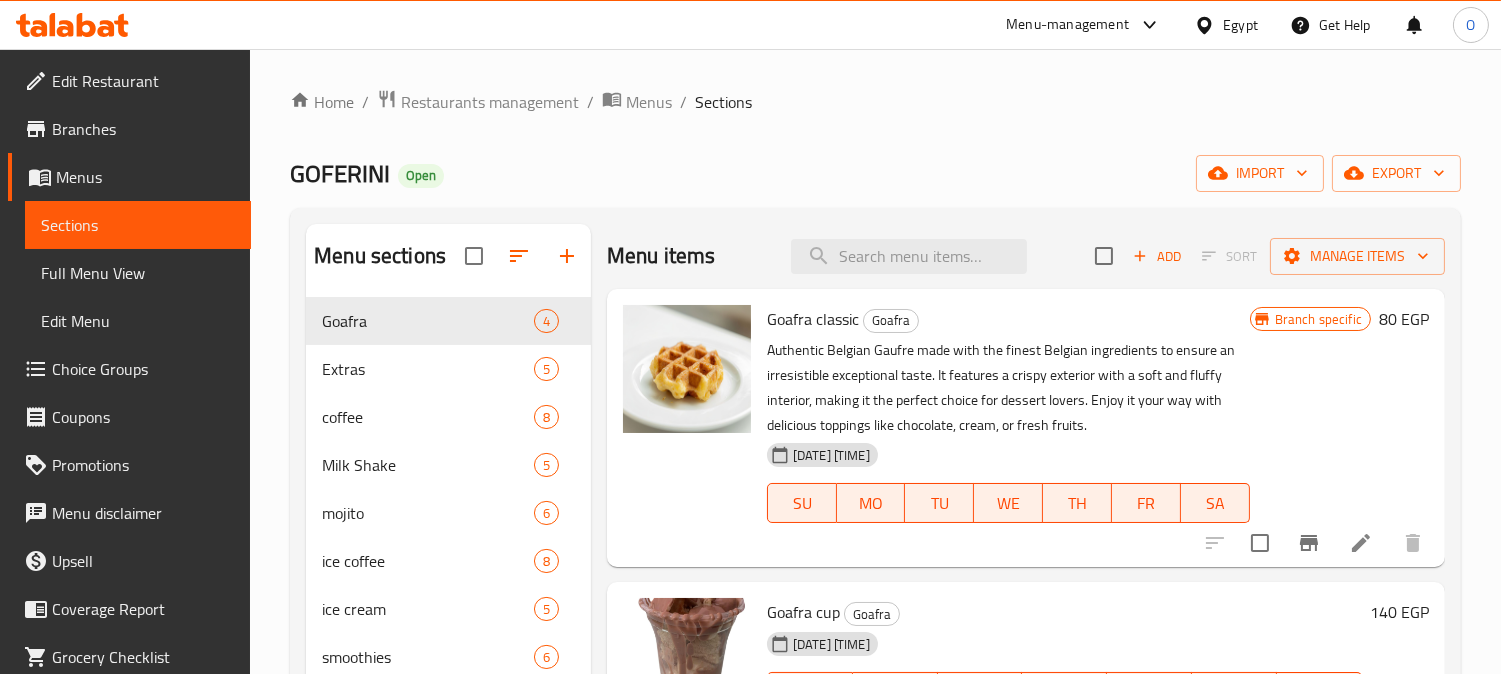 click on "Home / Restaurants management / Menus / Sections GOFERINI Open import export Menu sections Goafra 4 Extras 5 coffee 8 Milk Shake  5 mojito 6 ice coffee 8 ice cream  5 smoothies 6 frappe 7 Sandwich  3 Goferini special chocolate  1 Menu items Add Sort Manage items Goafra classic    Goafra
Authentic Belgian Gaufre made with the finest Belgian ingredients to ensure an irresistible exceptional taste. It features a crispy exterior with a soft and fluffy interior, making it the perfect choice for dessert lovers. Enjoy it your way with delicious toppings like chocolate, cream, or fresh fruits. [DATE] [TIME] SU MO TU WE TH FR SA Branch specific 80   EGP Goafra cup   Goafra [DATE] [TIME] SU MO TU WE TH FR SA 140   EGP First Offer   Goafra A sandwich of your choice (turkey, salami, or tuna sandwich) with a drink of your choice from (frappe, medium milkshake, medium mojito, medium iced coffee) [DATE] [TIME] SU MO TU WE TH FR SA End date:    [DATE] Branch specific 190   EGP Second Offer   Goafra SU" at bounding box center [875, 501] 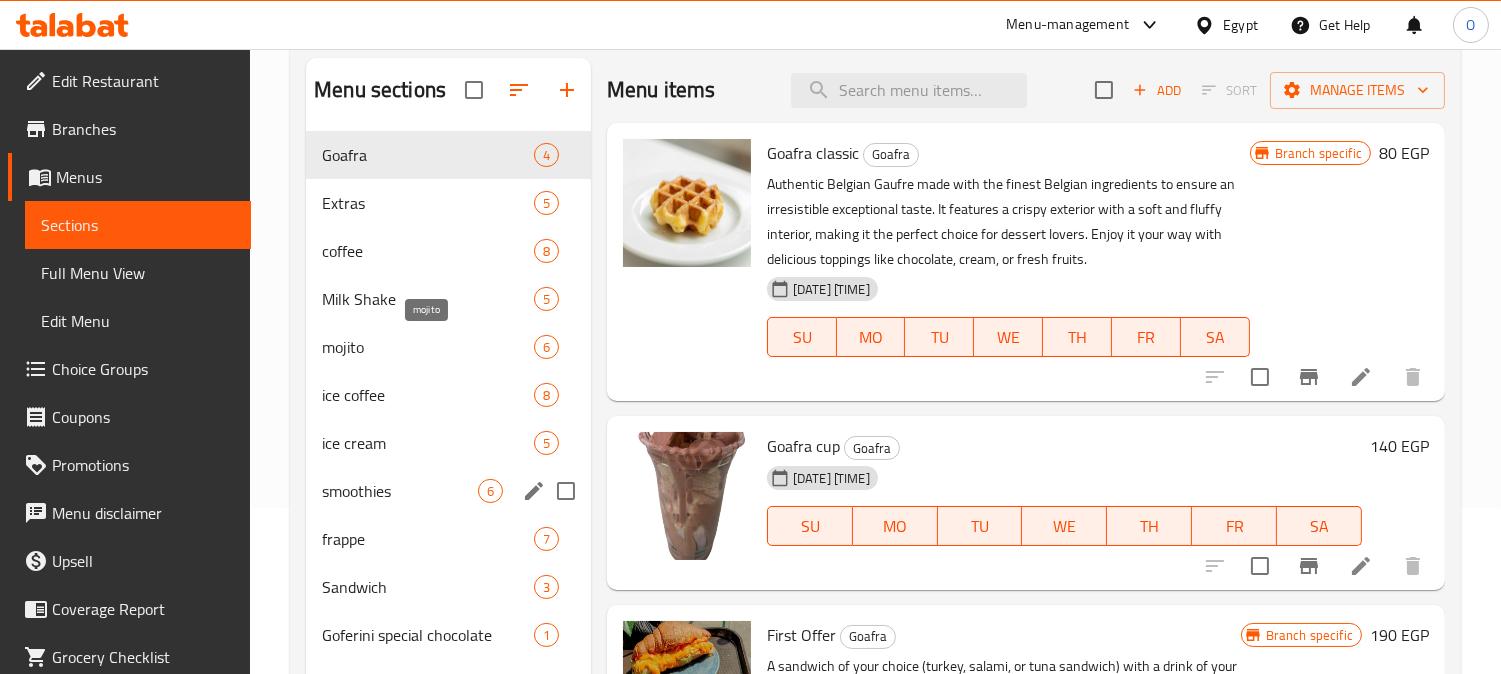 scroll, scrollTop: 222, scrollLeft: 0, axis: vertical 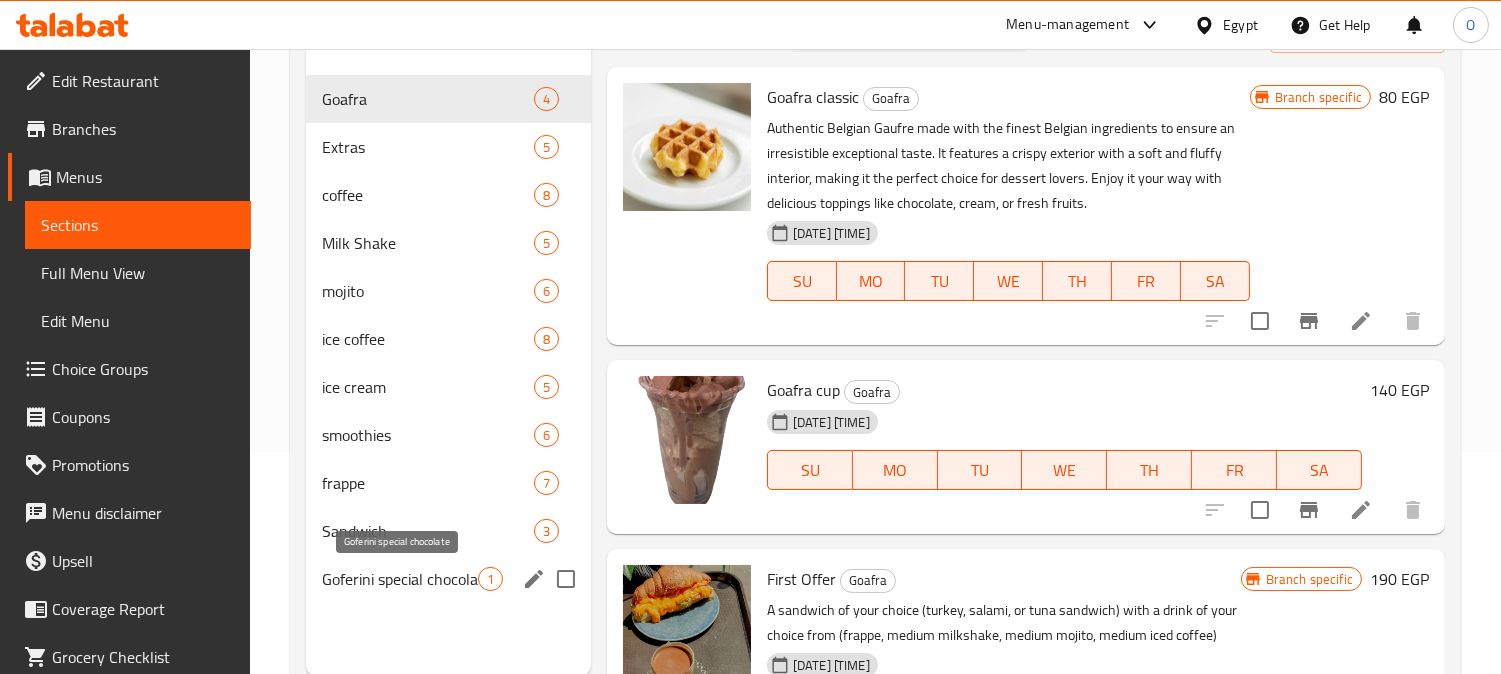 click on "Goferini special chocolate" at bounding box center [400, 579] 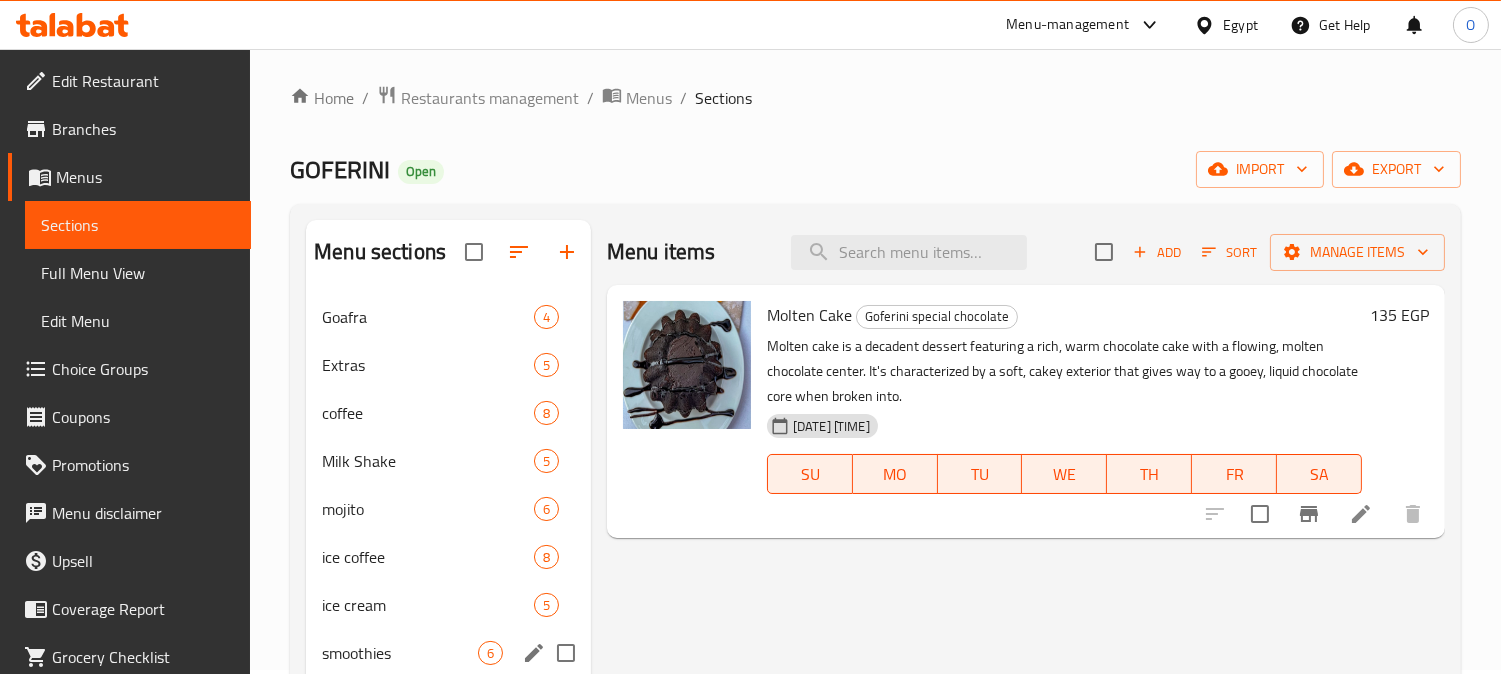 scroll, scrollTop: 0, scrollLeft: 0, axis: both 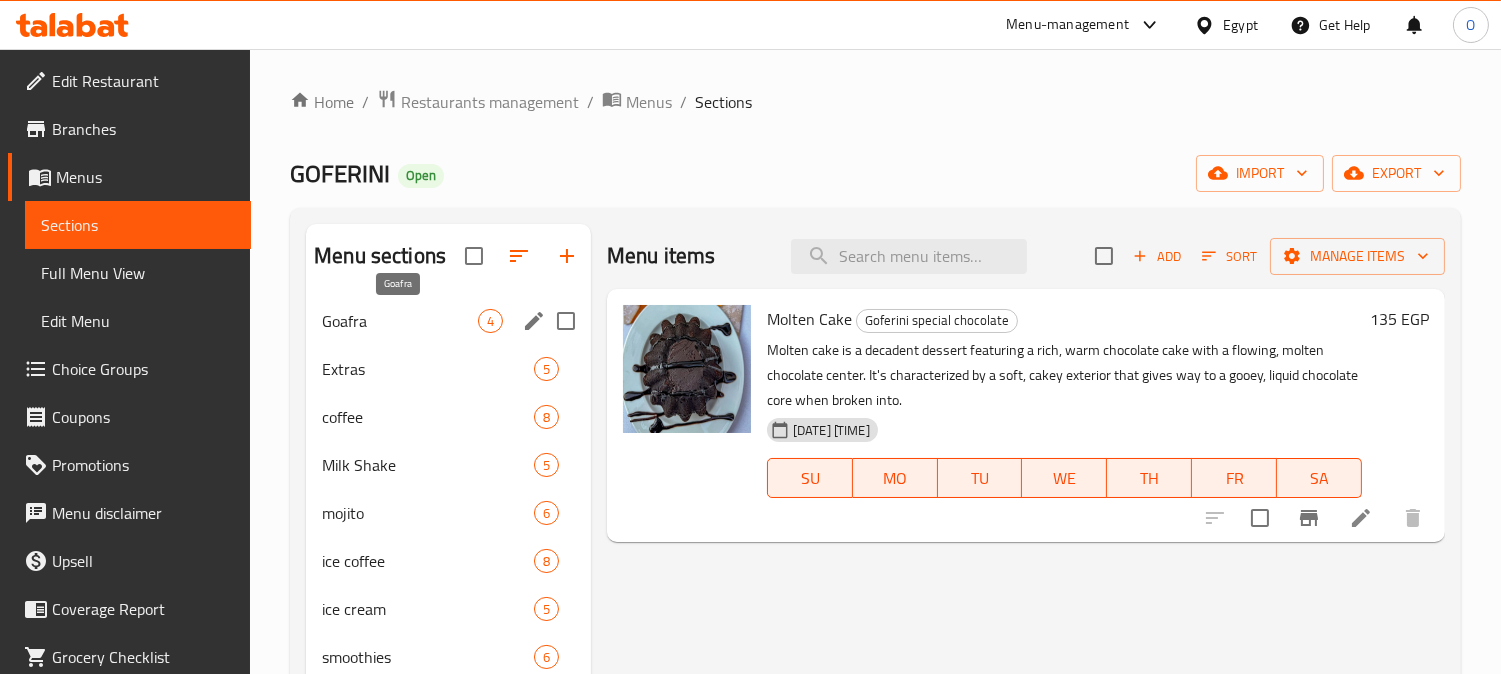 click on "Goafra" at bounding box center (400, 321) 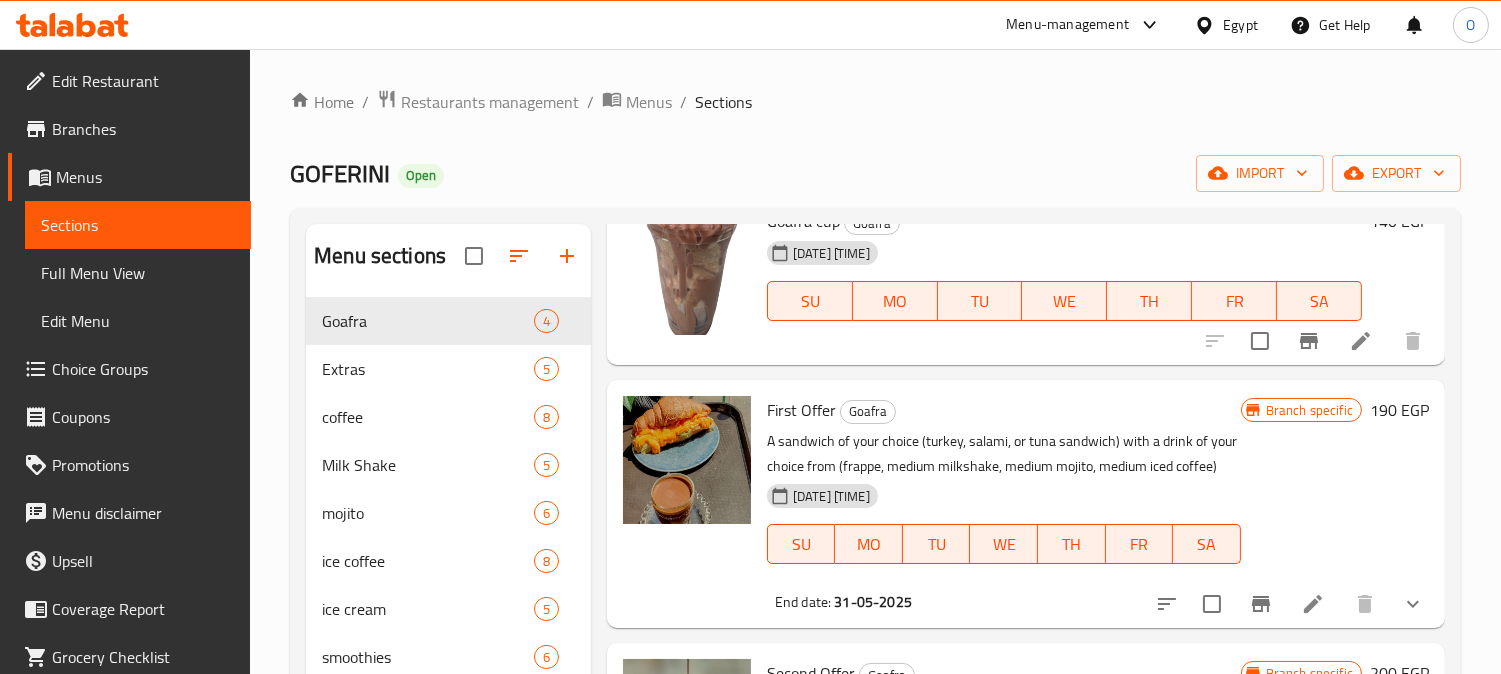 scroll, scrollTop: 433, scrollLeft: 0, axis: vertical 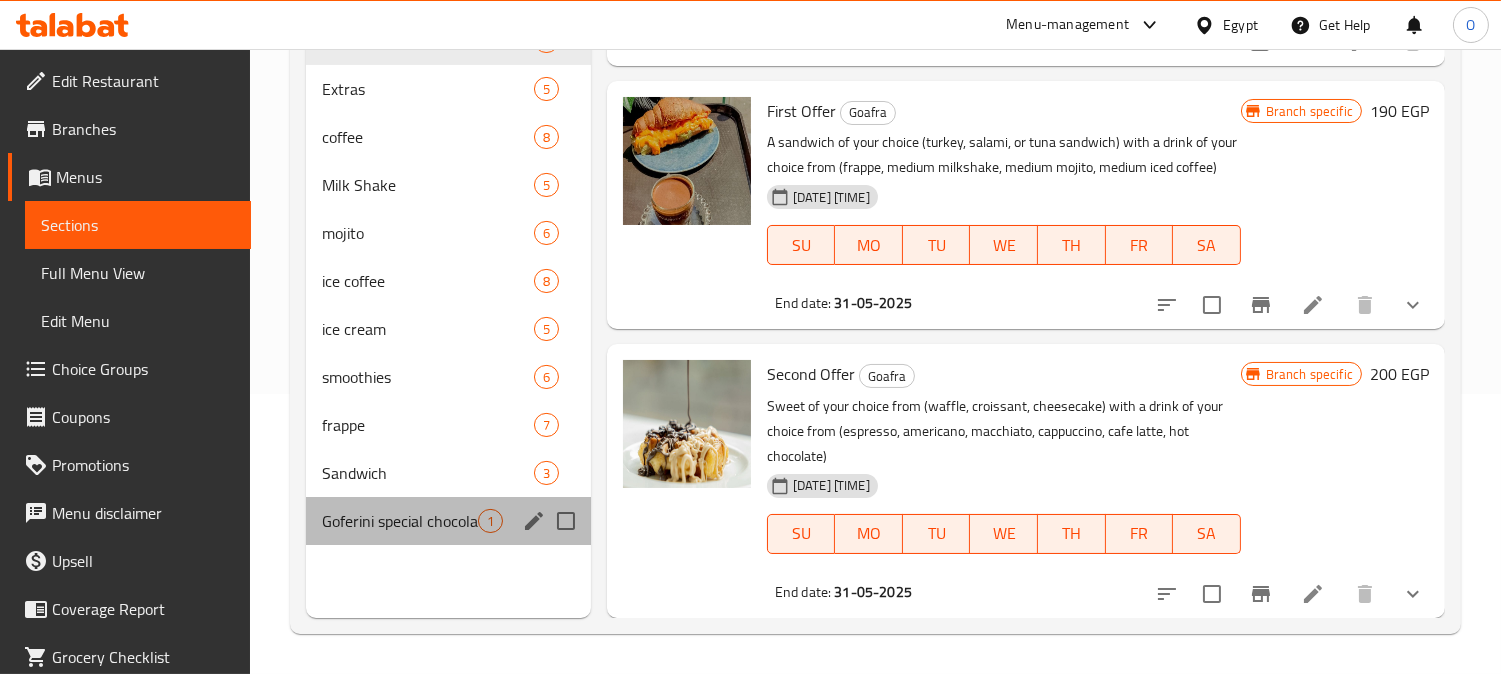 click on "Goferini special chocolate  1" at bounding box center (448, 521) 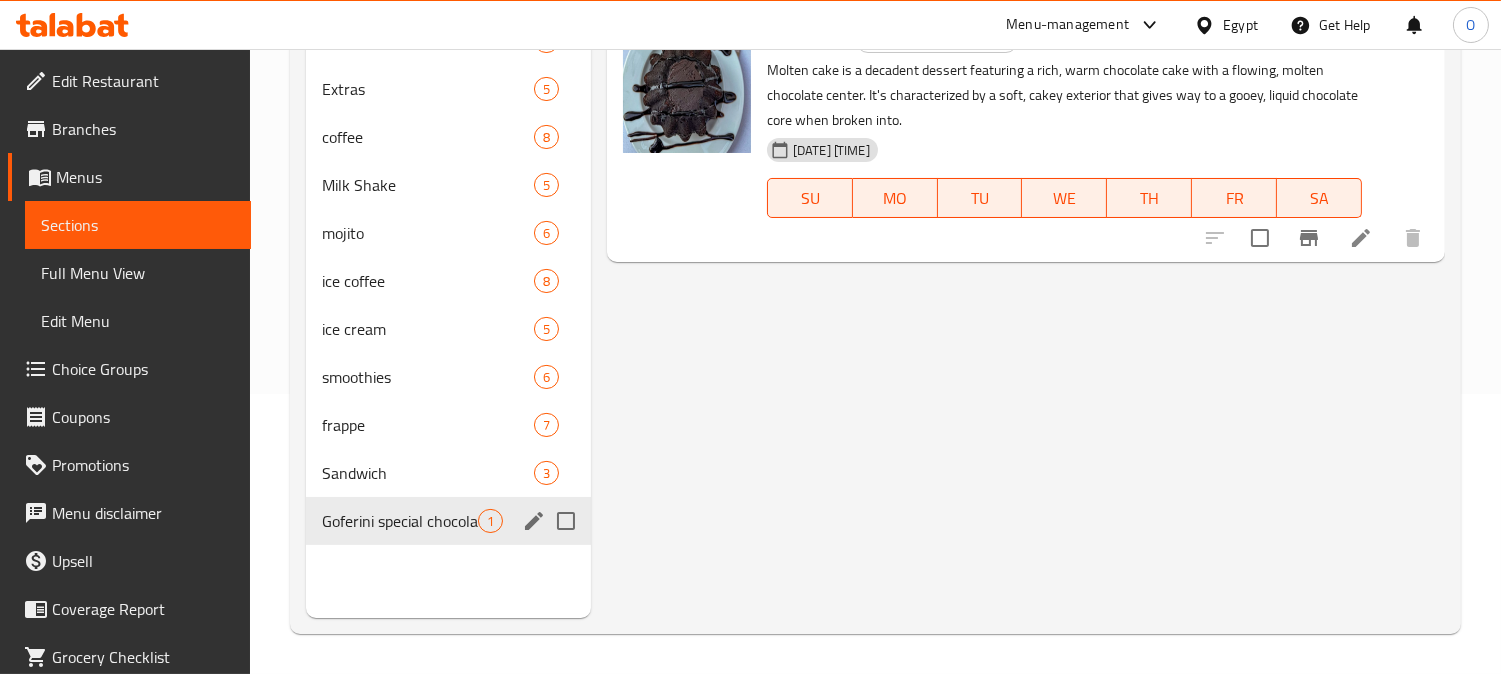 scroll, scrollTop: 0, scrollLeft: 0, axis: both 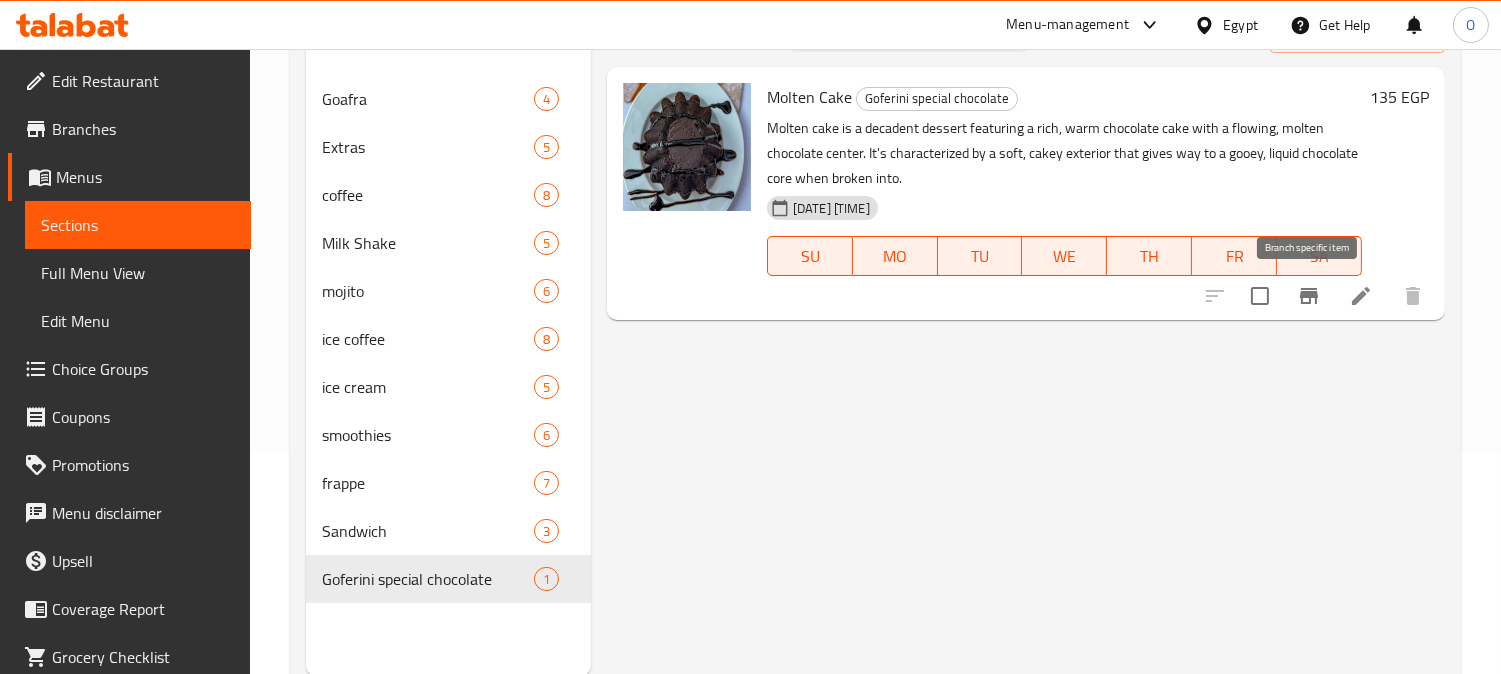 click 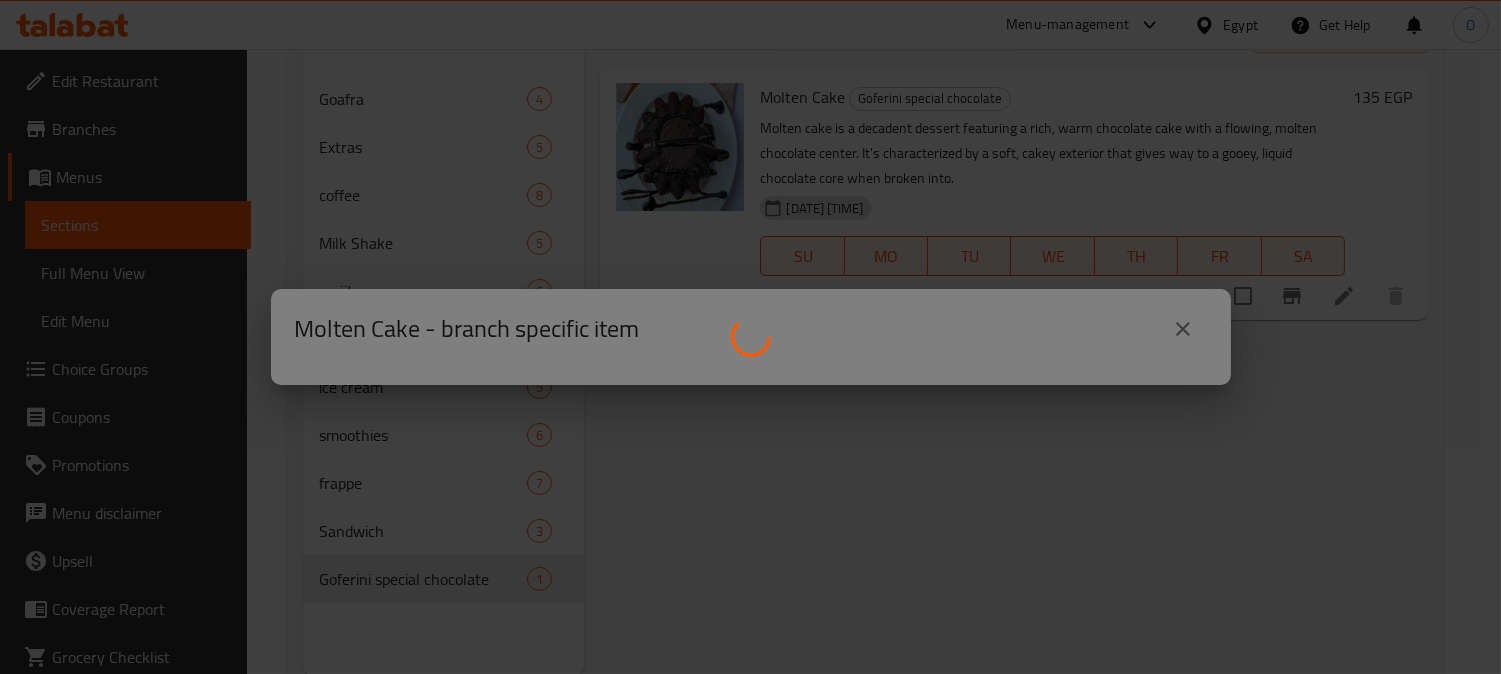 click at bounding box center (750, 337) 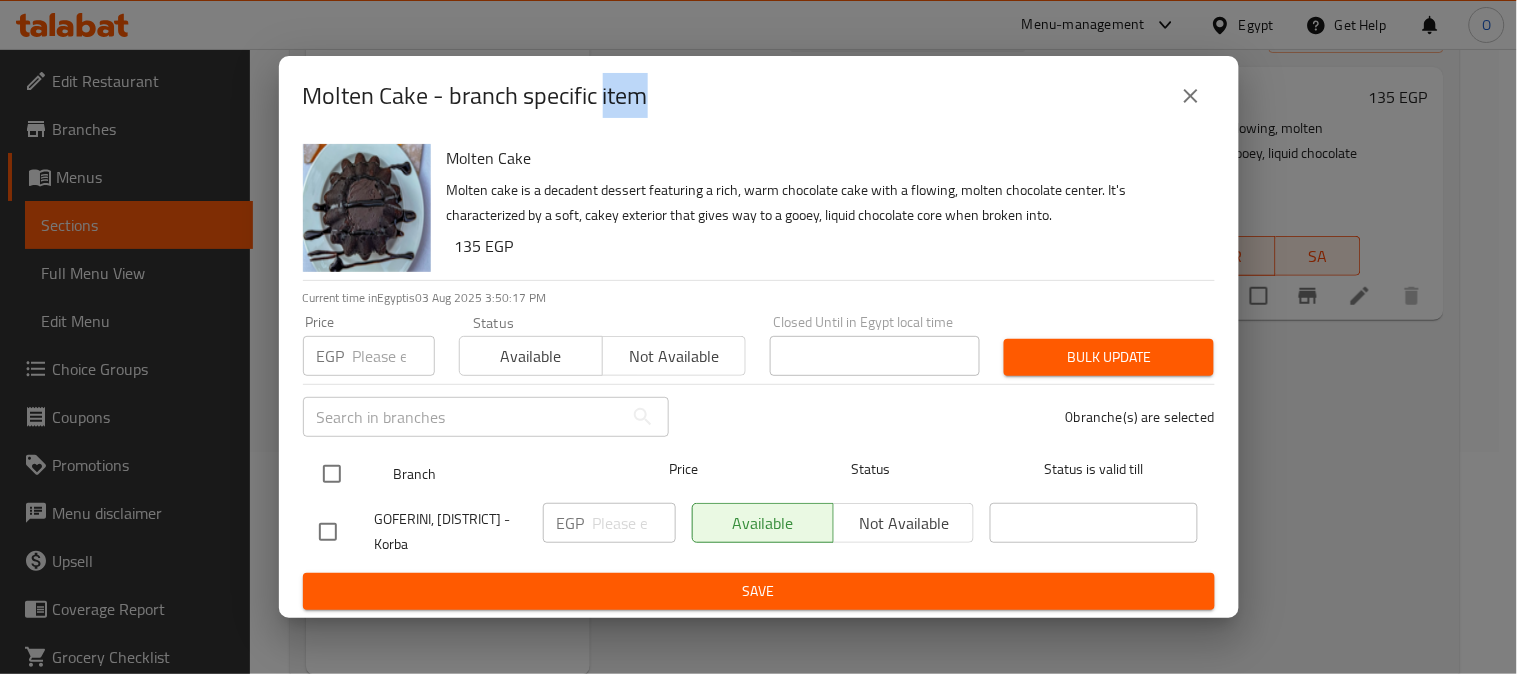 click at bounding box center [332, 474] 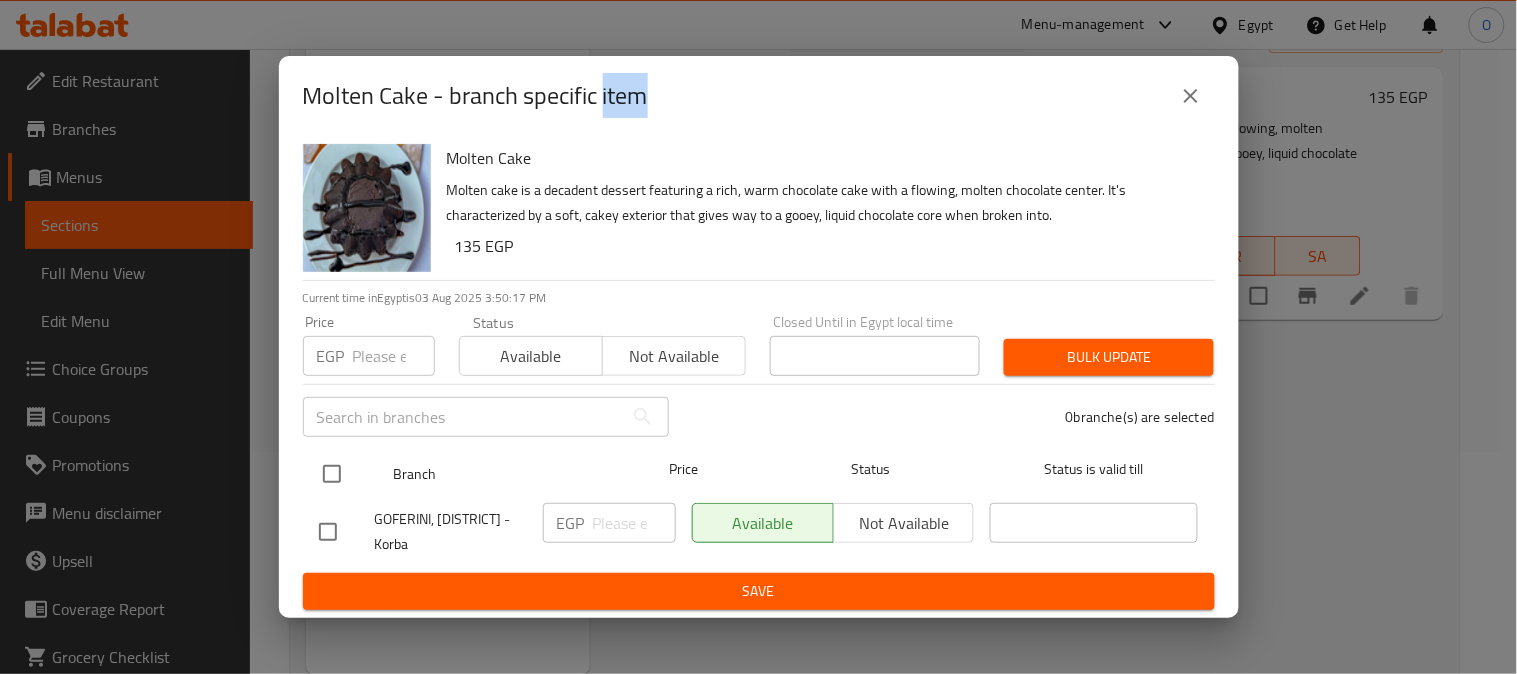 checkbox on "true" 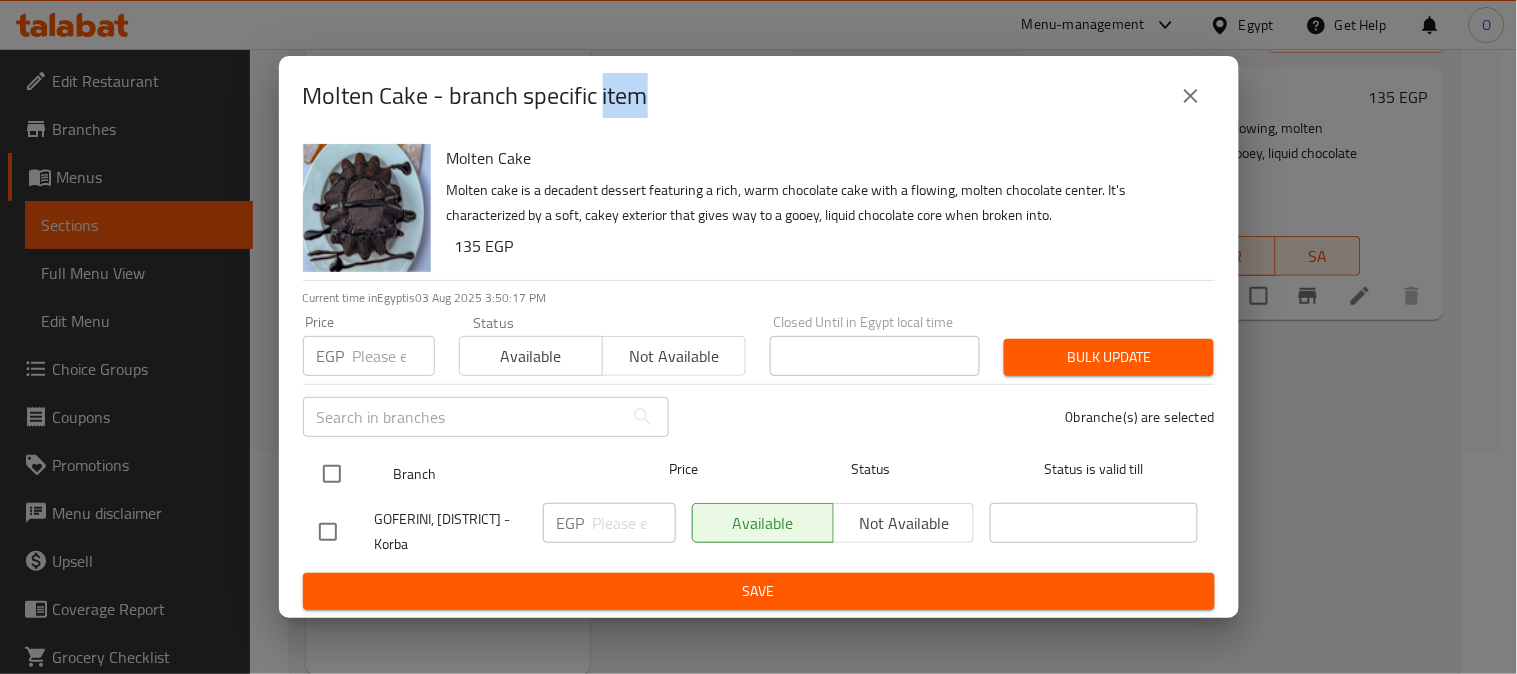 checkbox on "true" 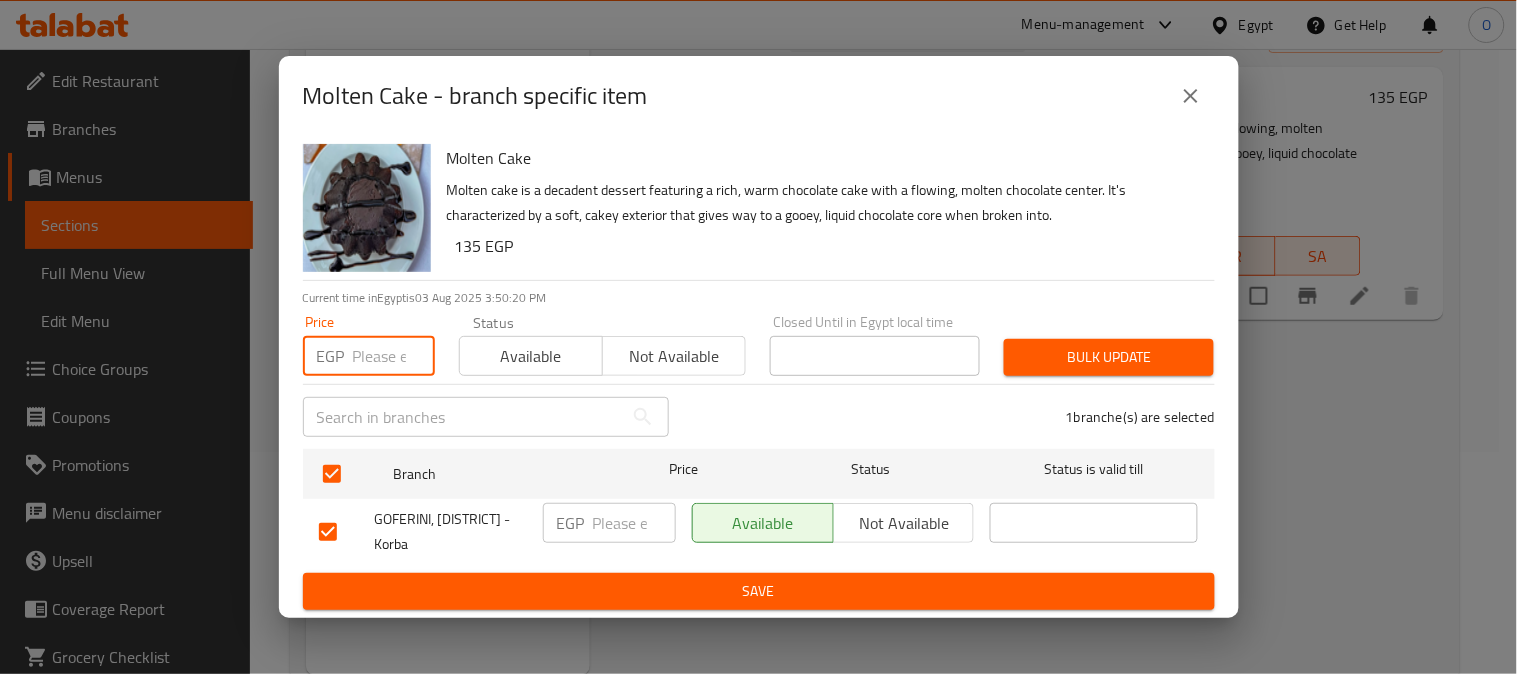 paste on "130" 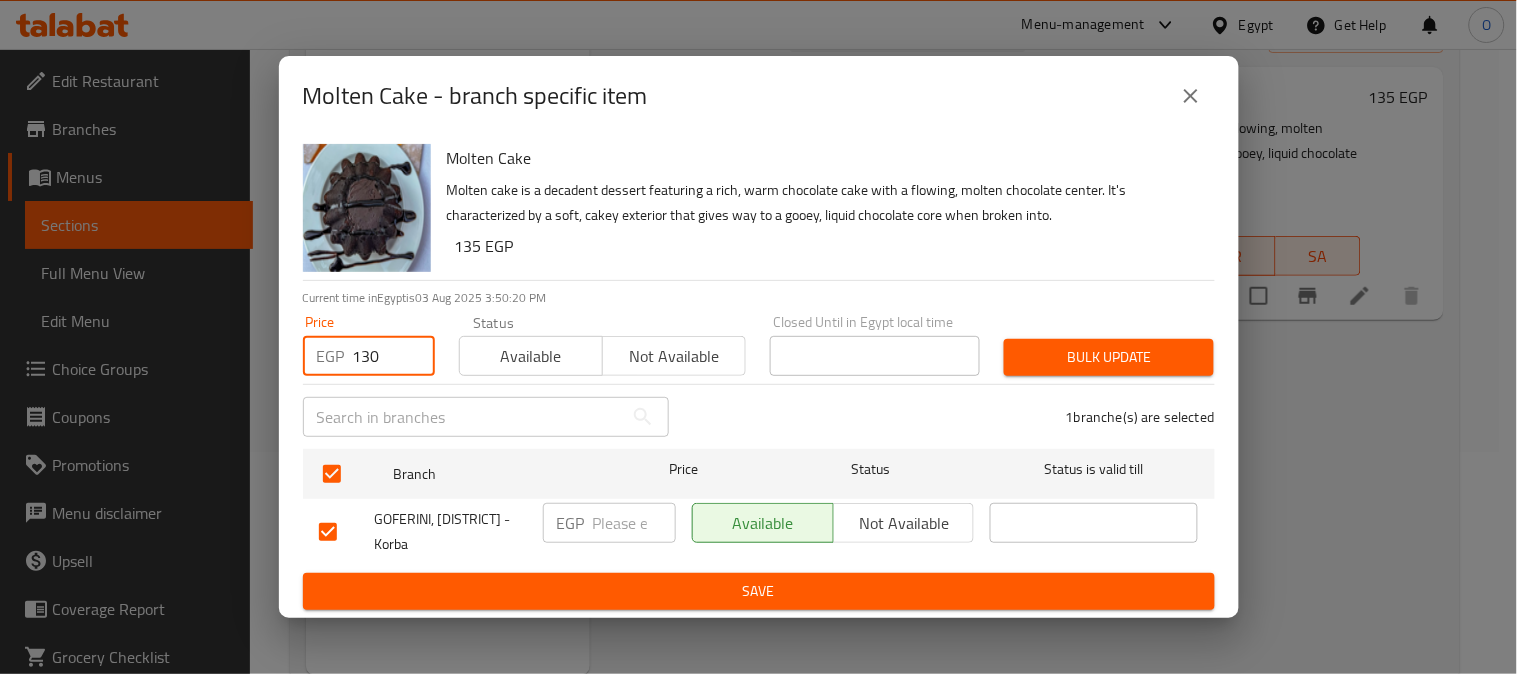 type on "130" 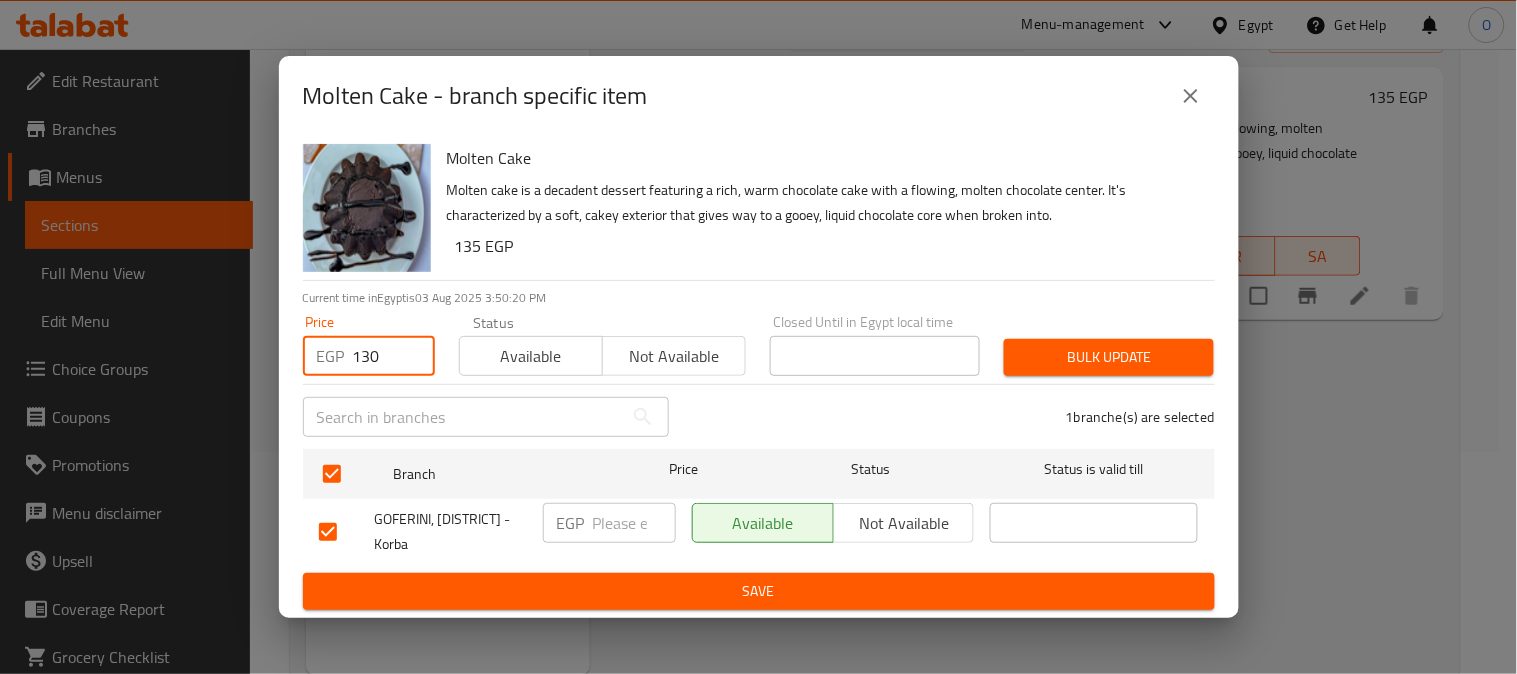 click on "Molten Cake - branch specific item" at bounding box center (475, 96) 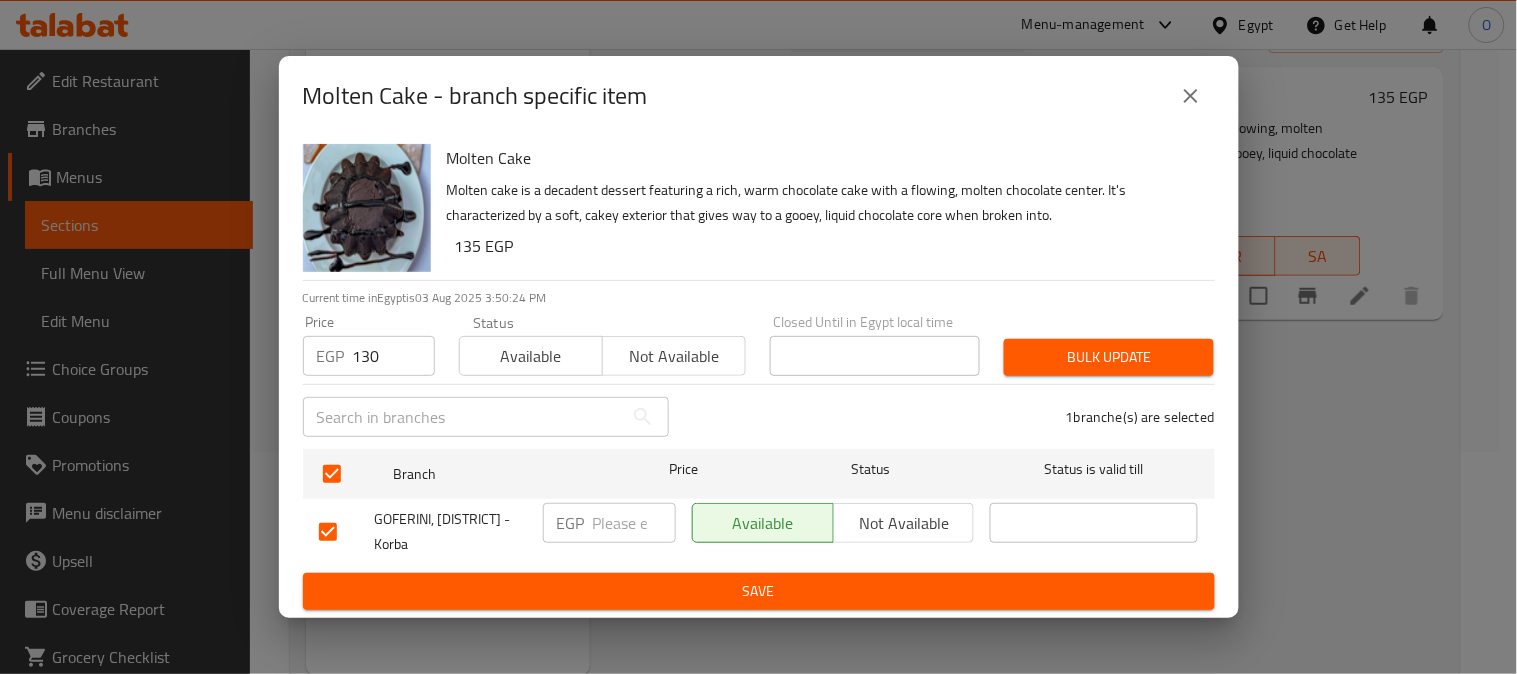 click on "Bulk update" at bounding box center (1109, 357) 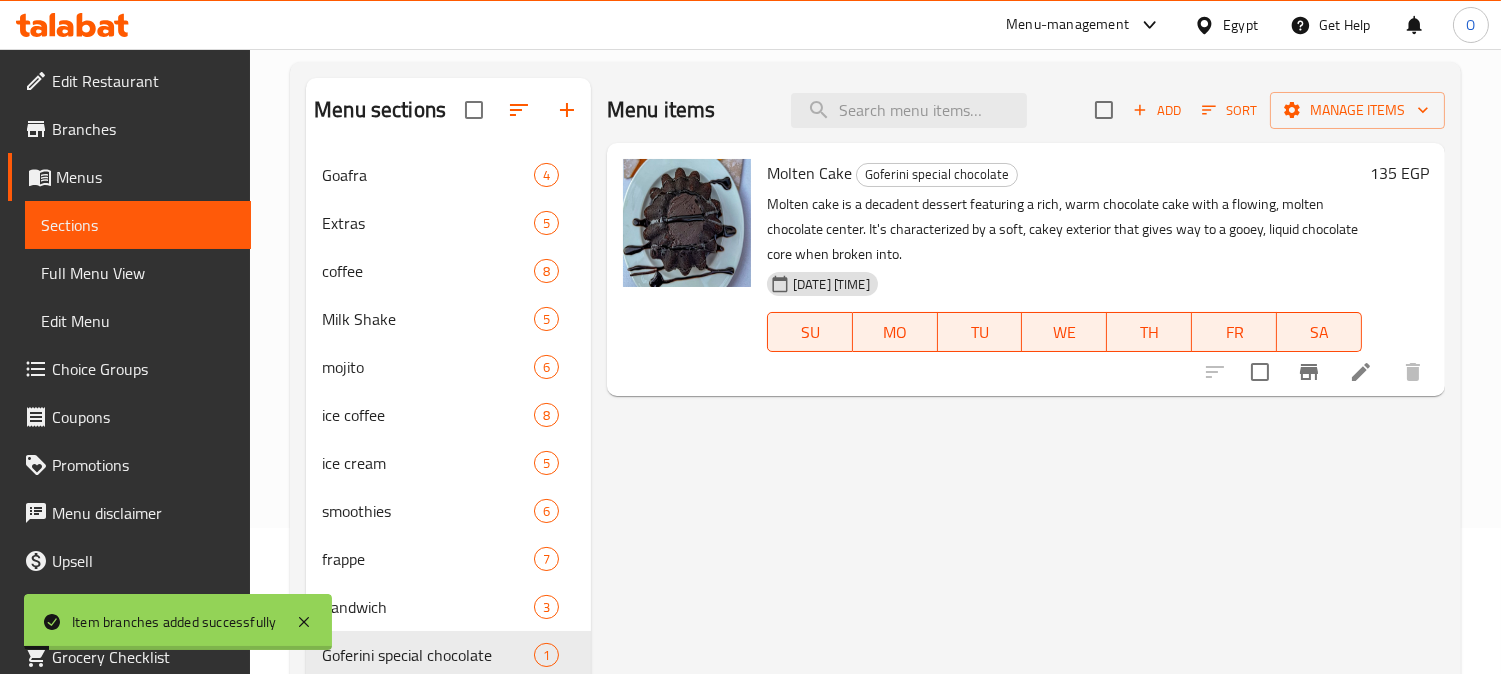 scroll, scrollTop: 0, scrollLeft: 0, axis: both 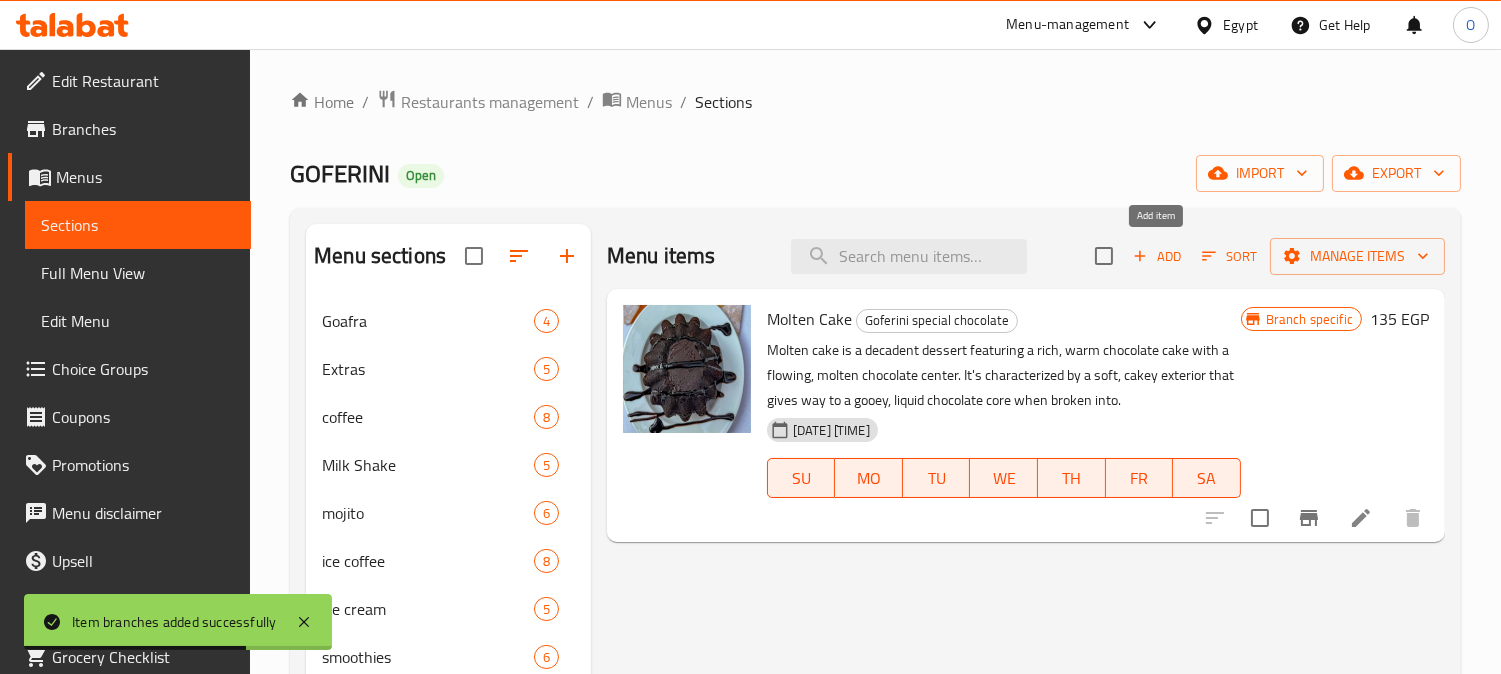 click on "Add" at bounding box center [1157, 256] 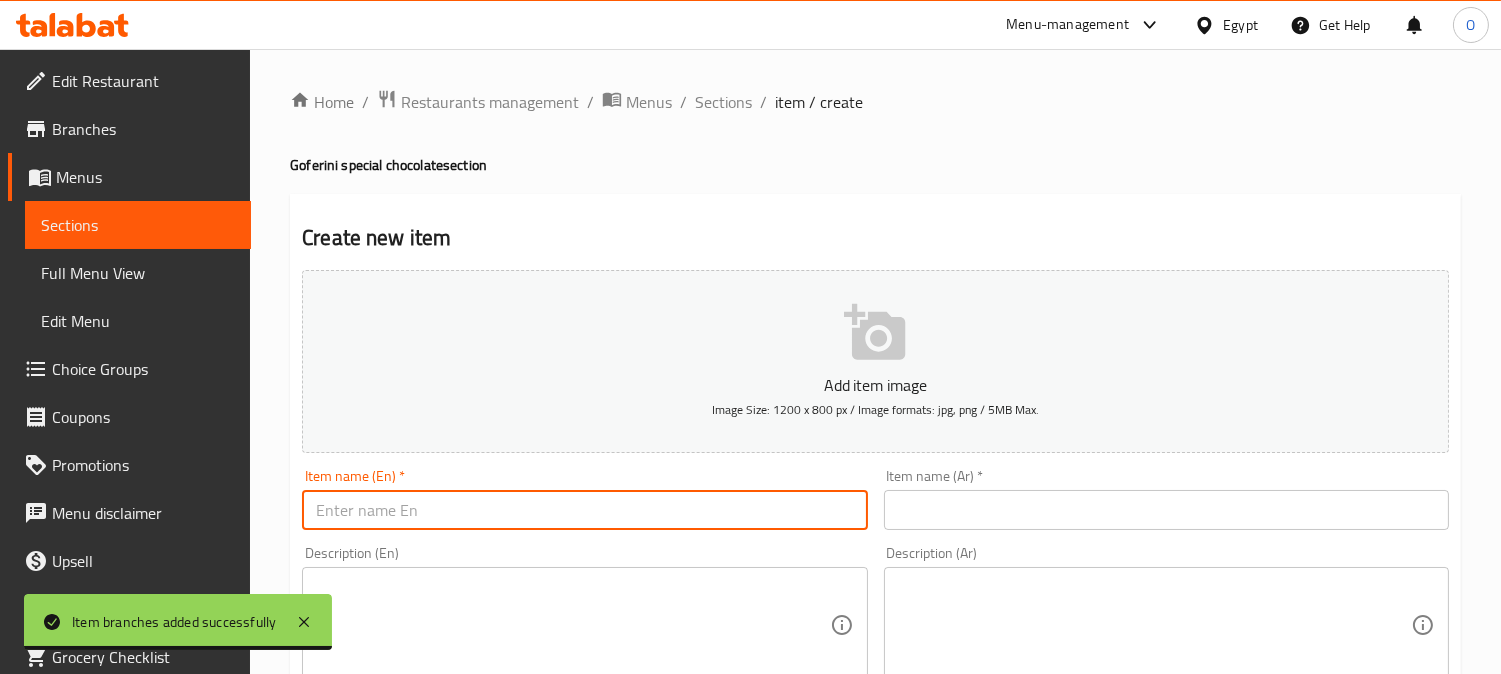 paste on "Brownis" 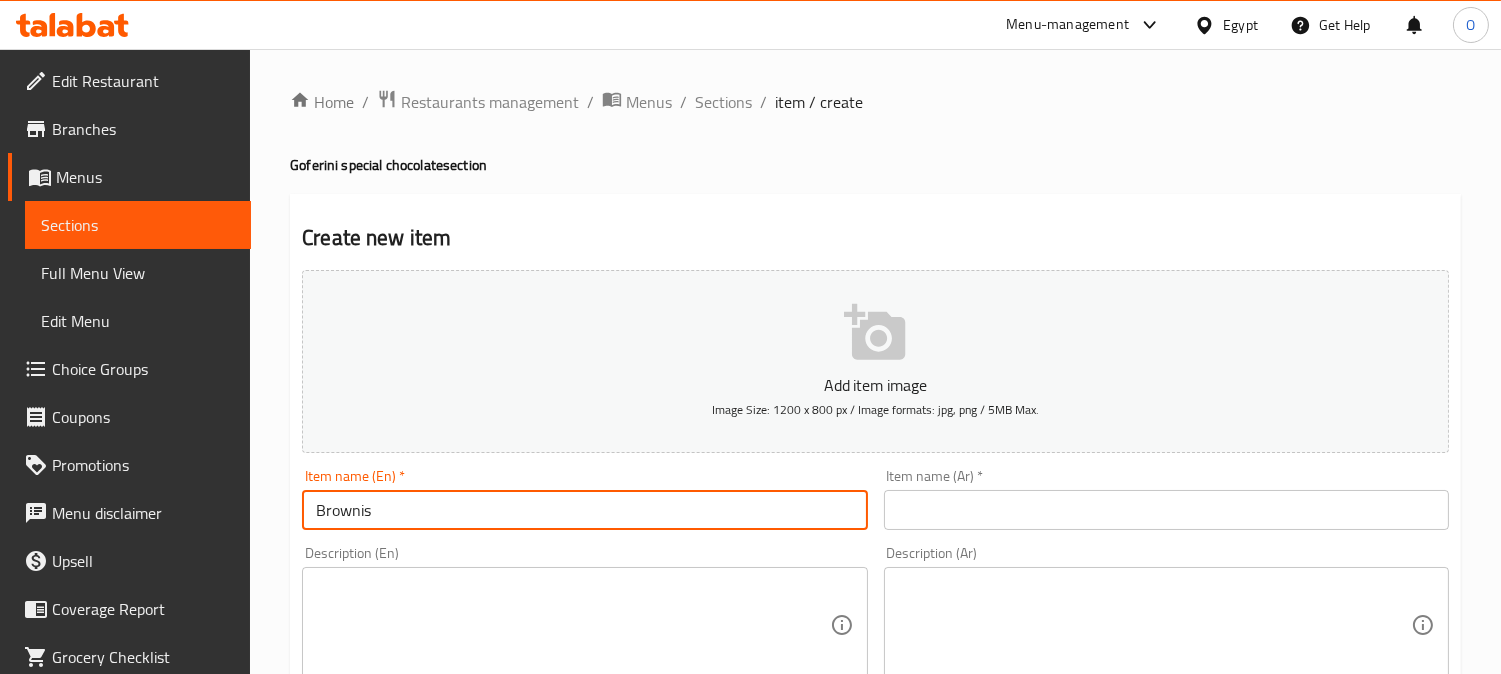 type on "Brownis" 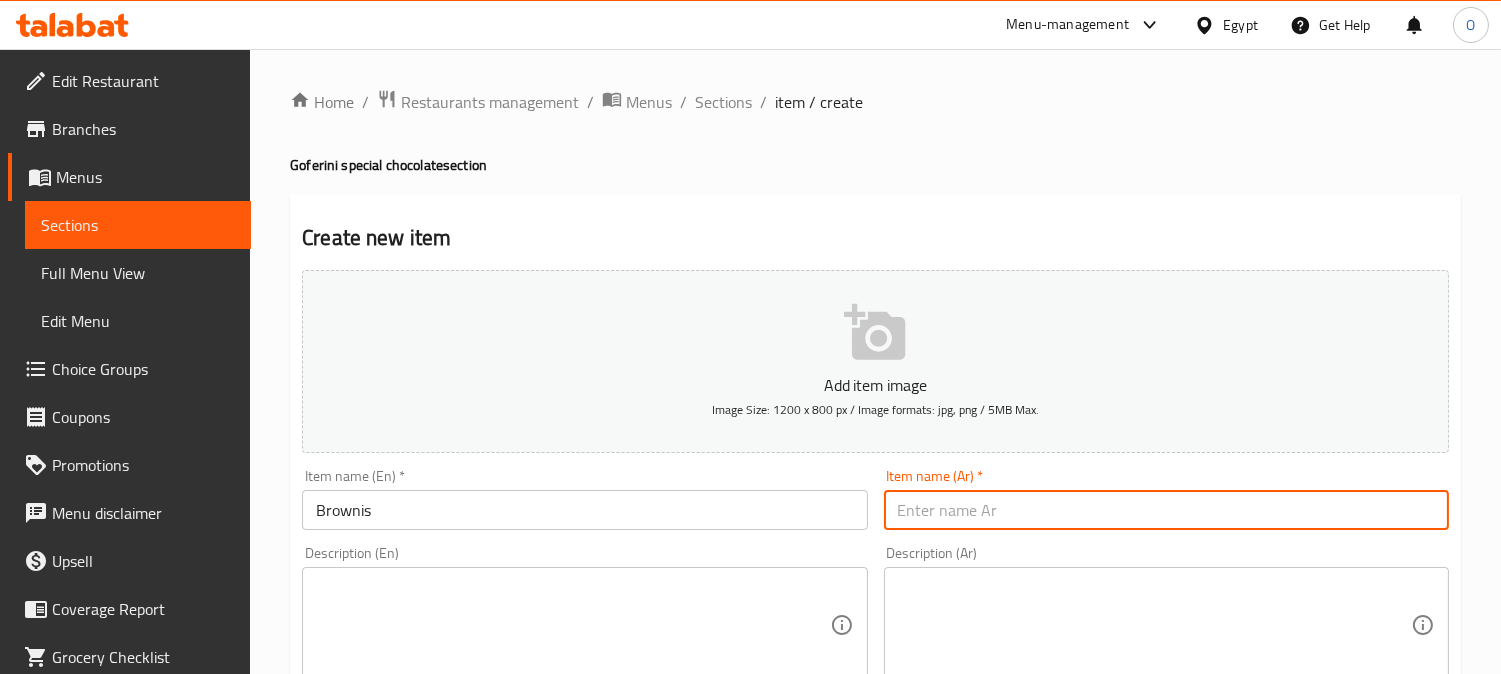 paste on "برونيز" 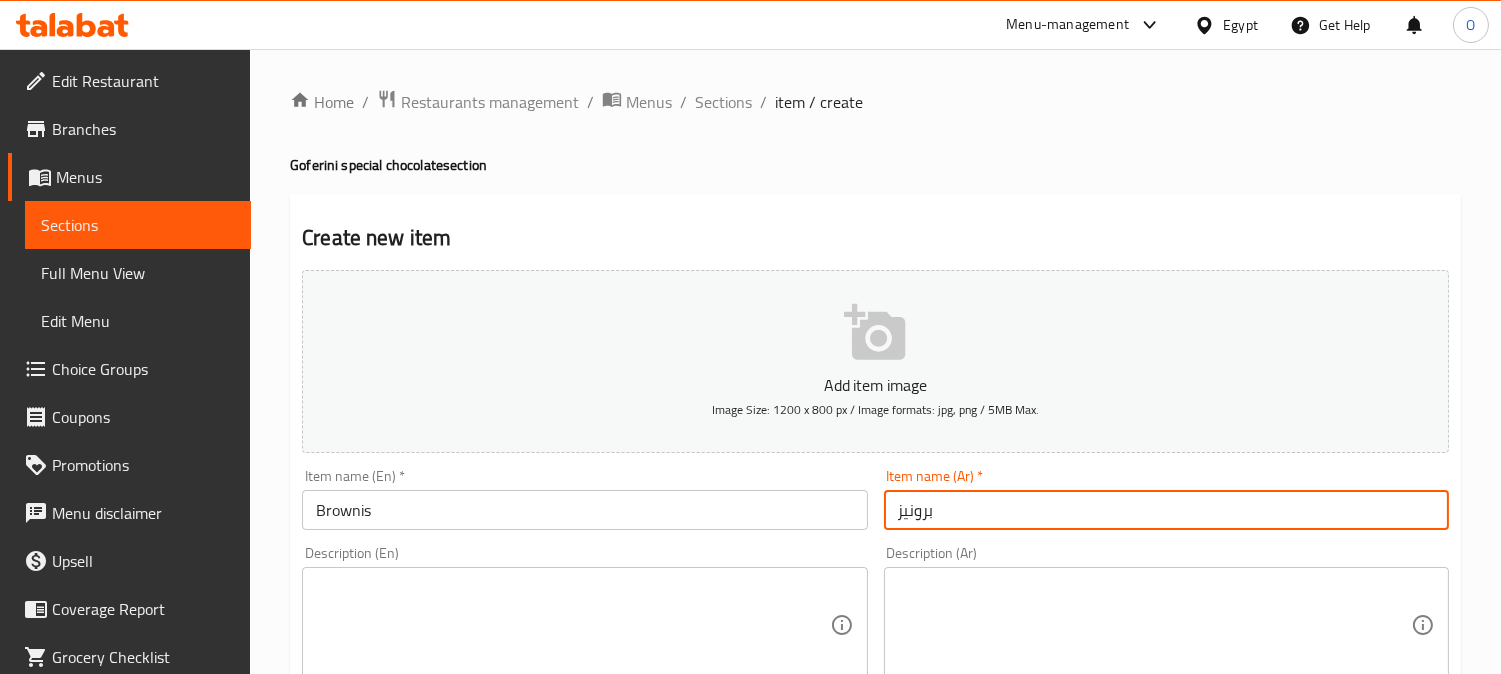 type on "برونيز" 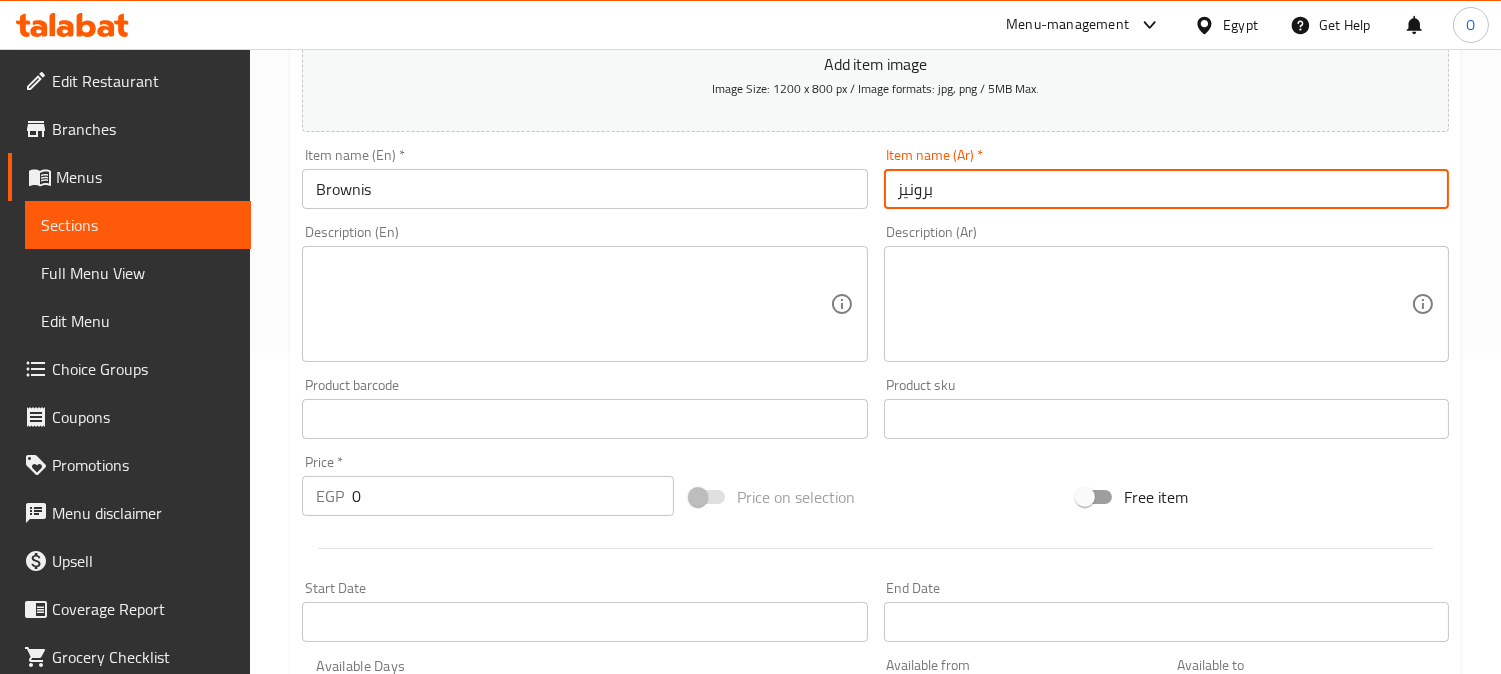 scroll, scrollTop: 333, scrollLeft: 0, axis: vertical 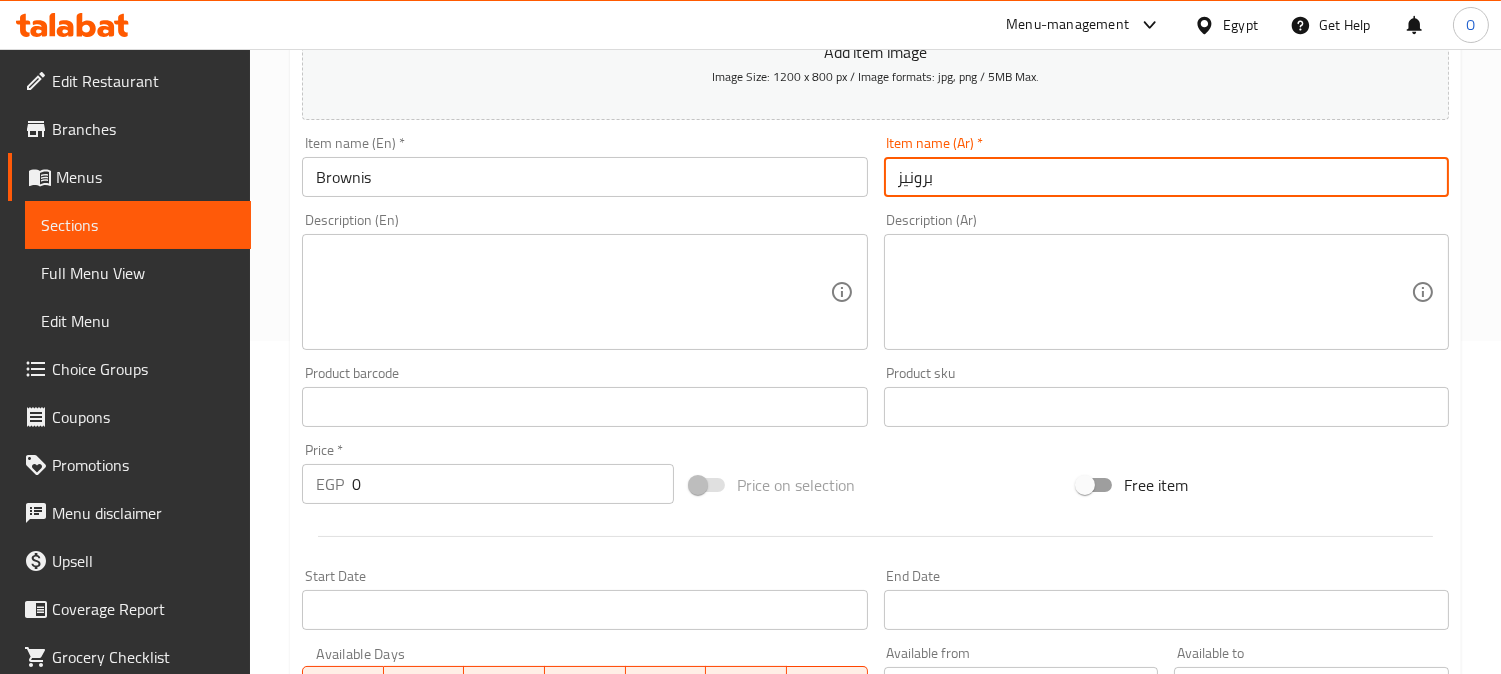 drag, startPoint x: 353, startPoint y: 491, endPoint x: 328, endPoint y: 496, distance: 25.495098 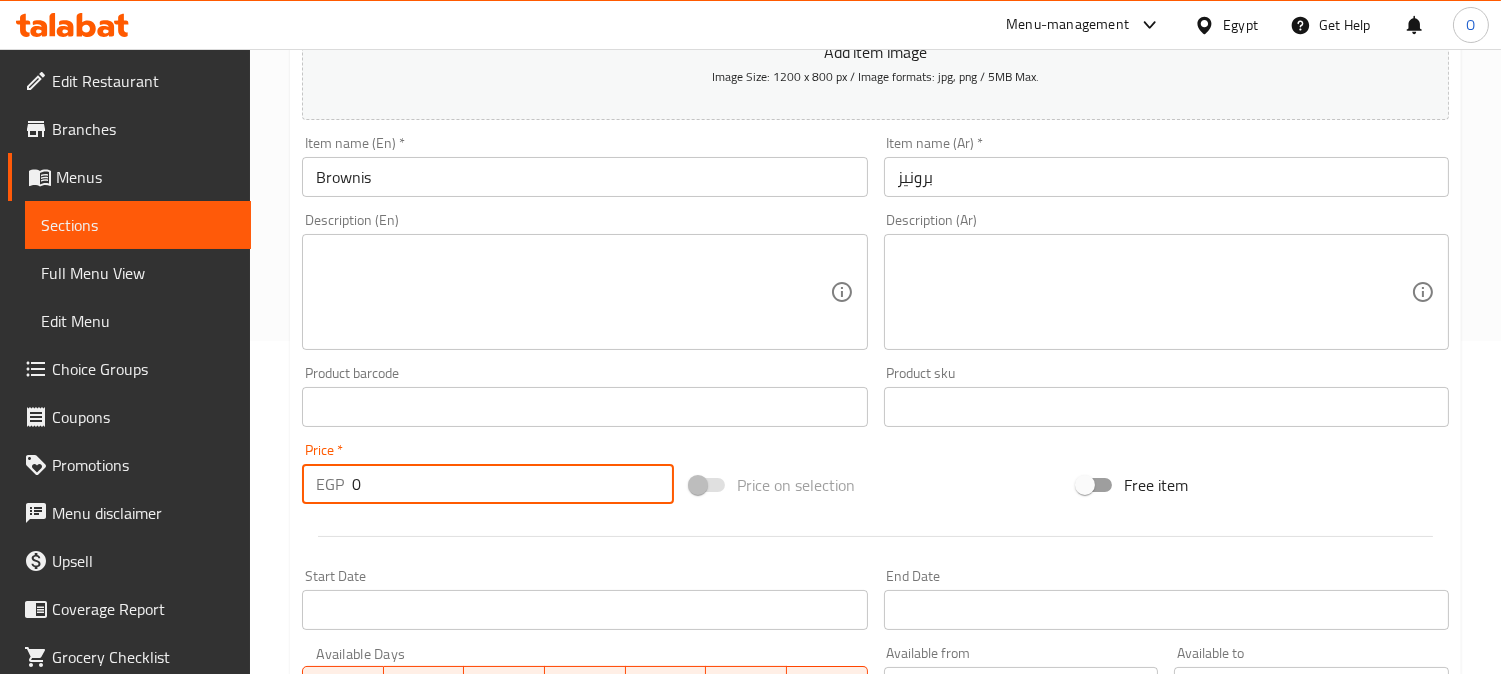 paste on "125" 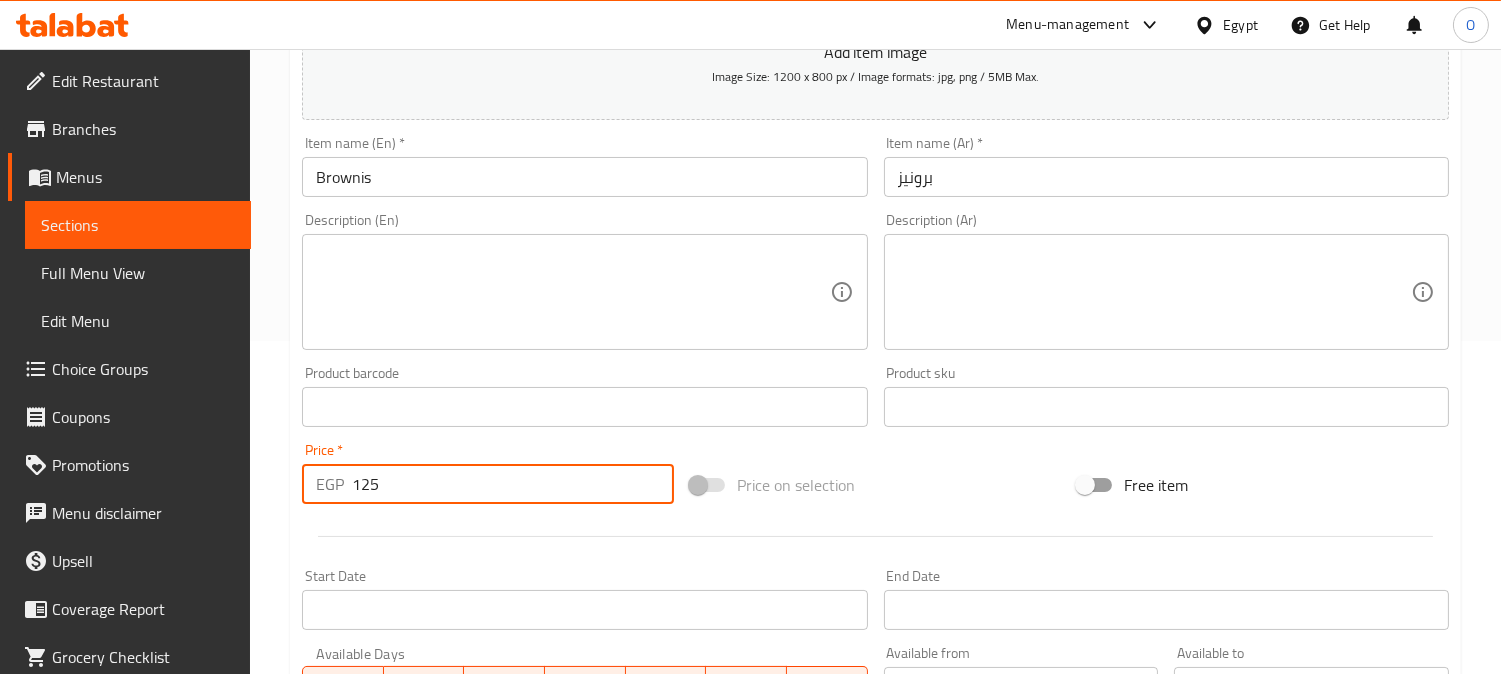 type on "125" 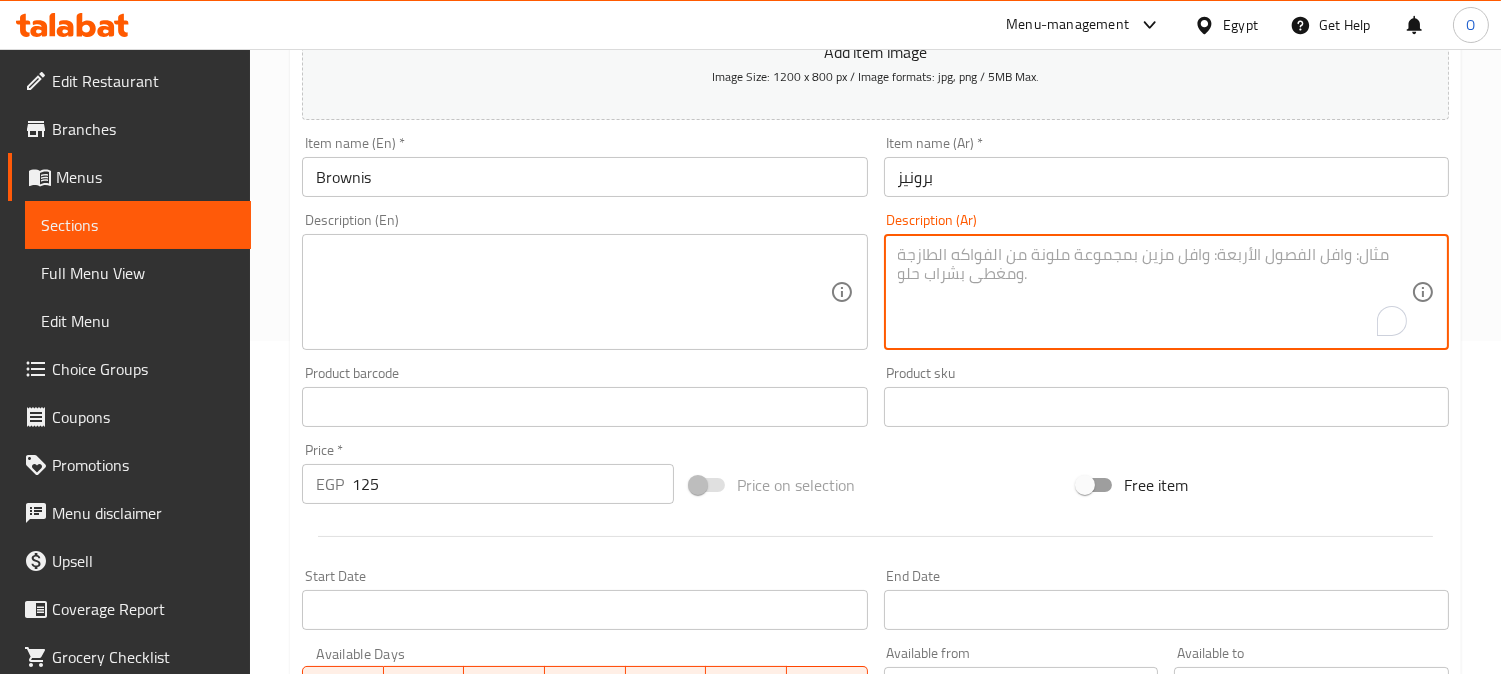 paste on "تقدم مع 2 صوص من اختيارك" 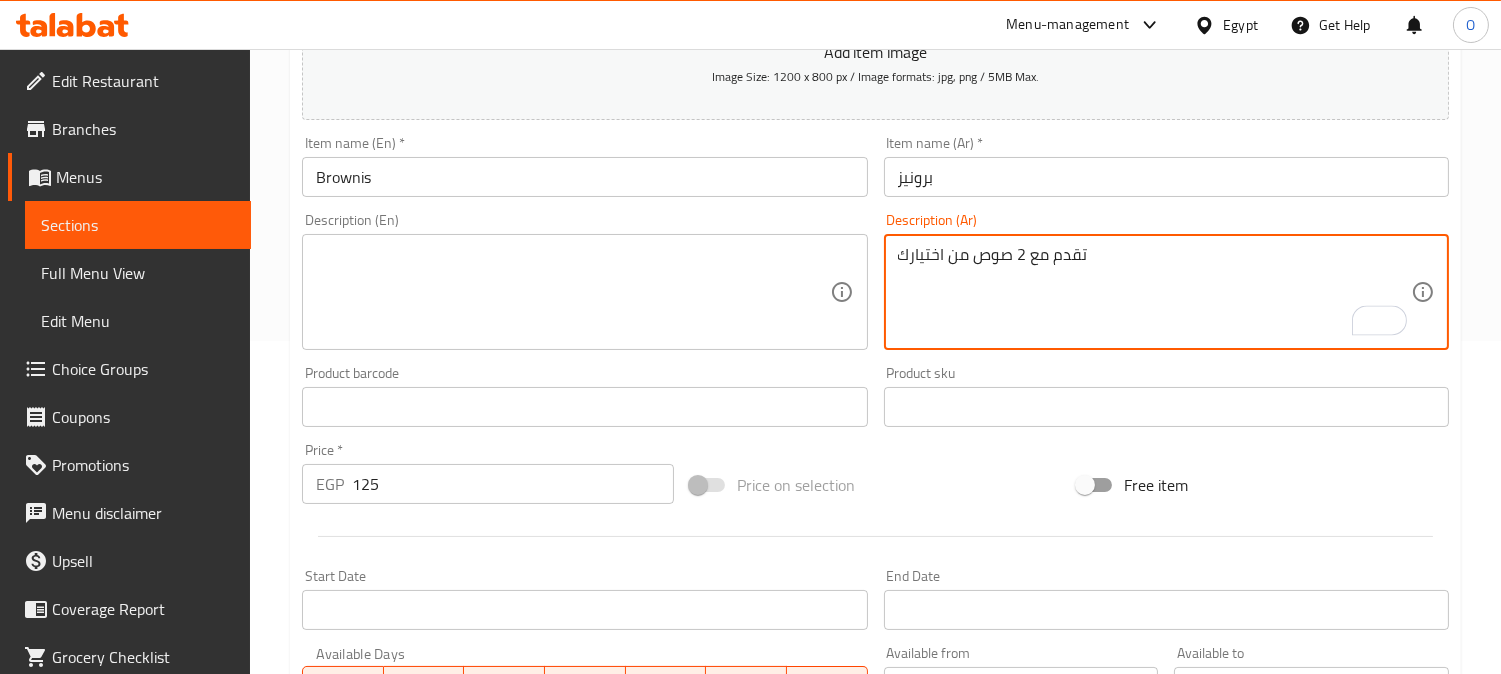 type on "تقدم مع 2 صوص من اختيارك" 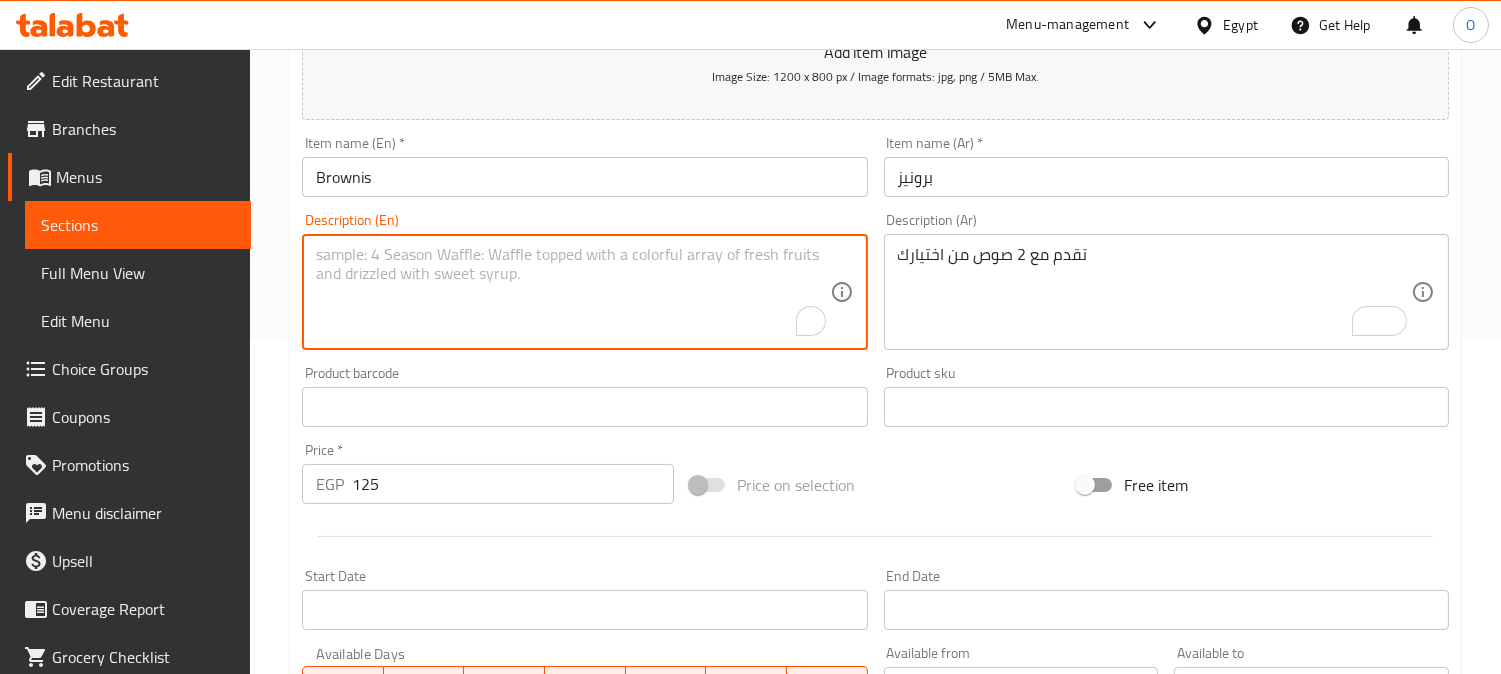 paste on "Served with 2 sauces of your choice" 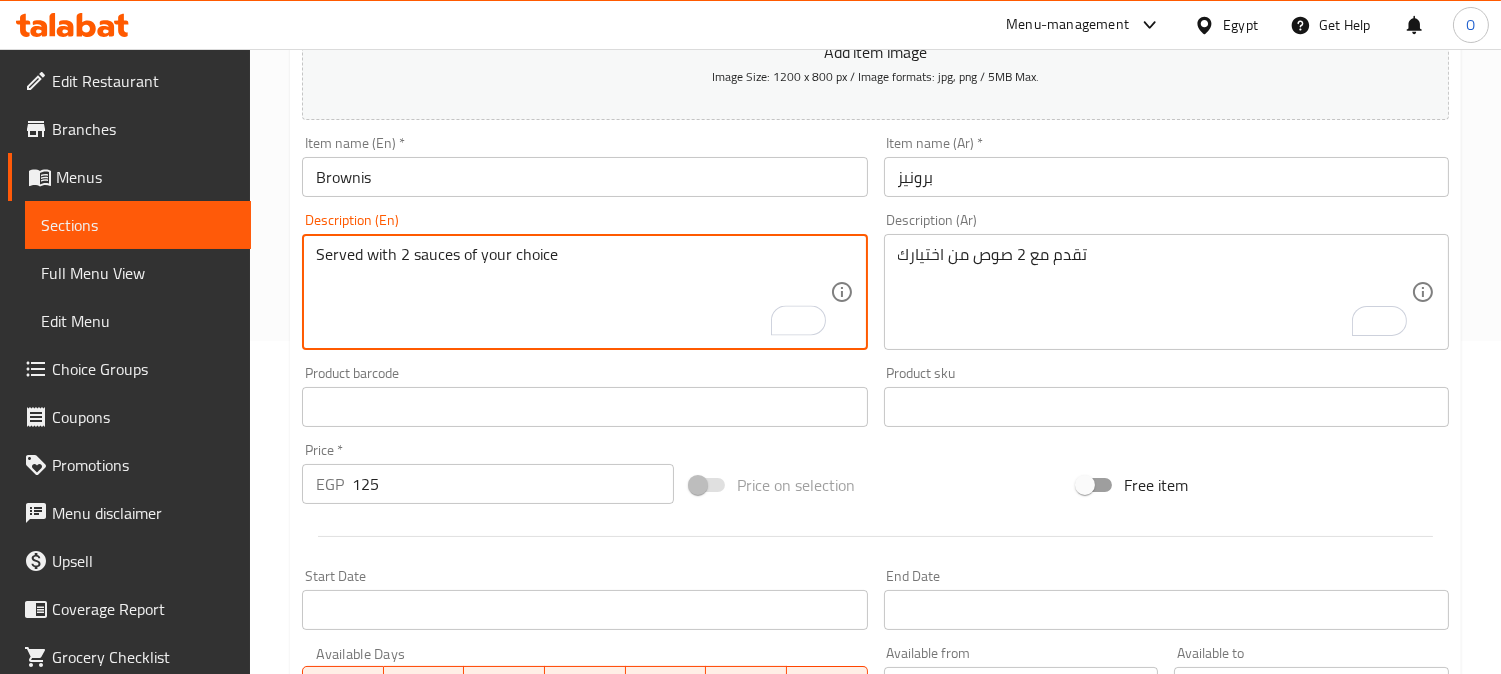 type on "Served with 2 sauces of your choice" 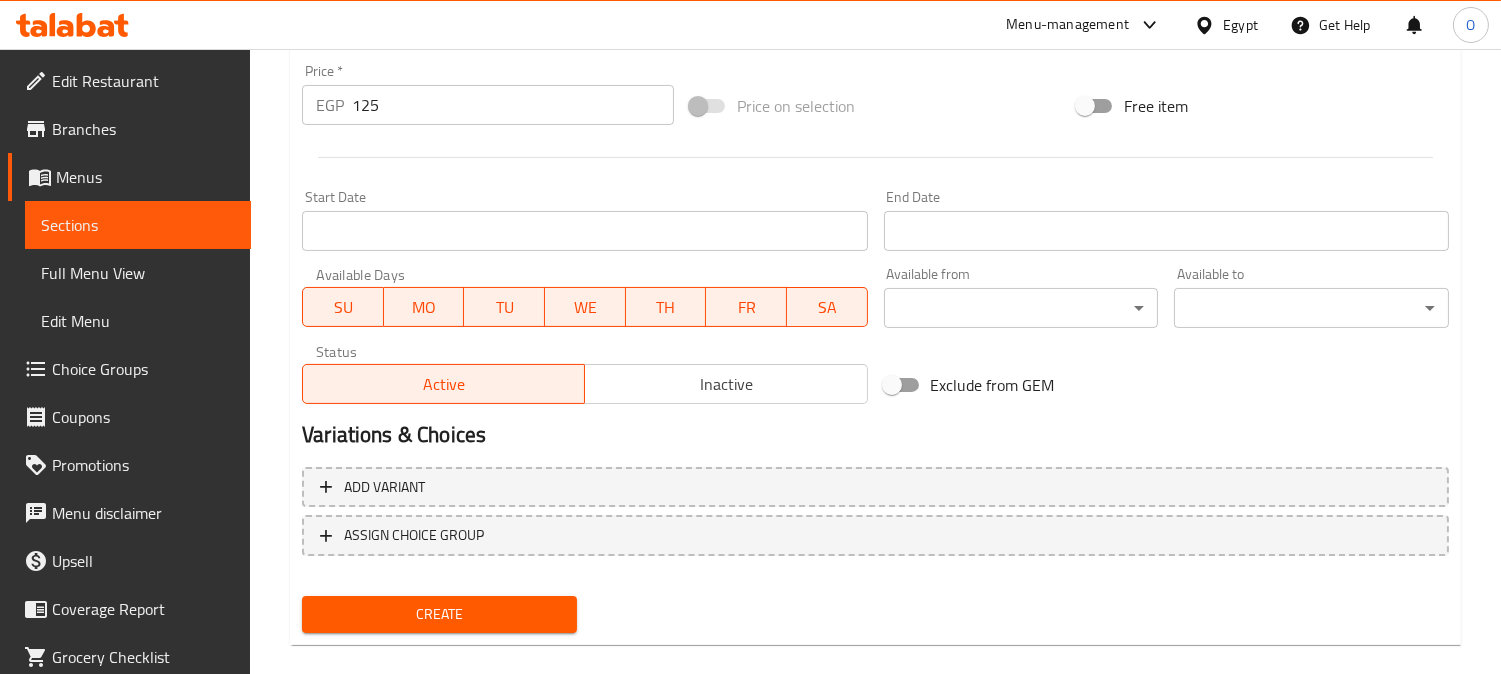 scroll, scrollTop: 735, scrollLeft: 0, axis: vertical 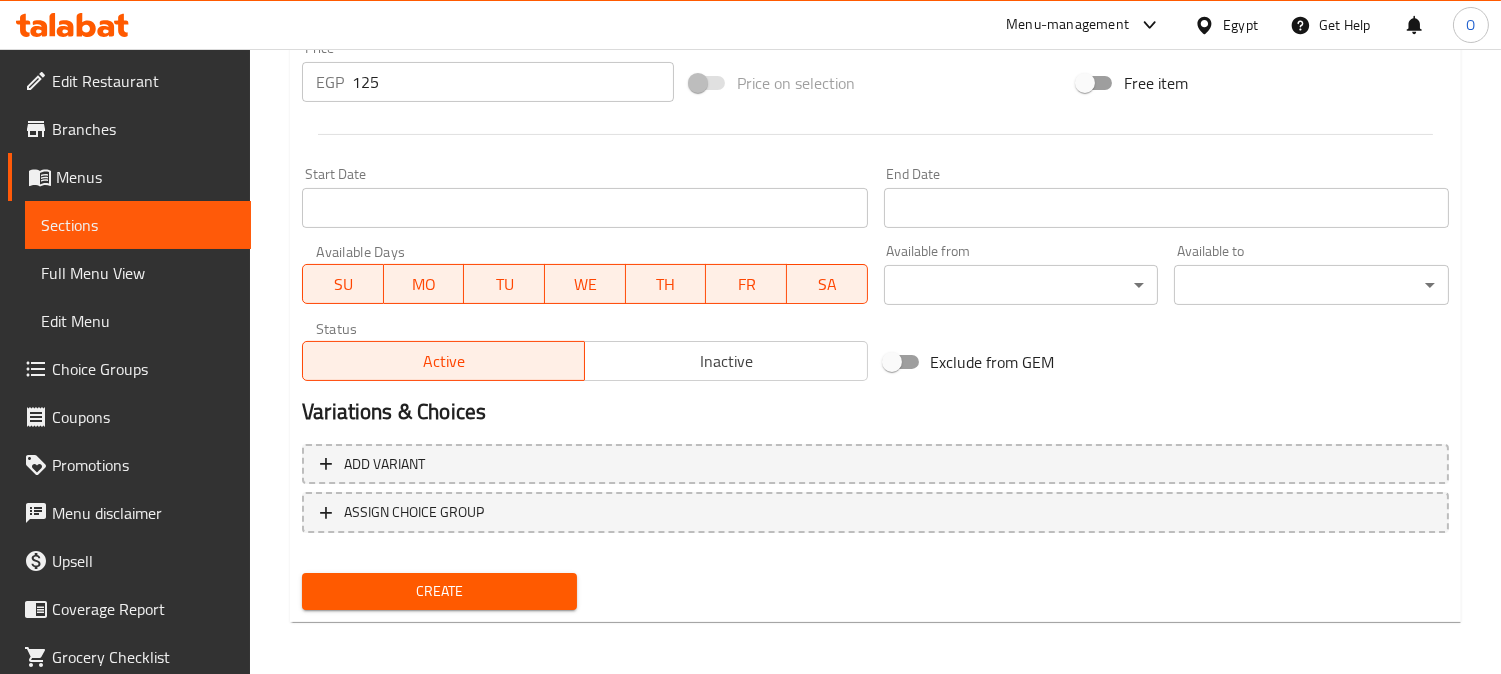 click on "Inactive" at bounding box center (726, 361) 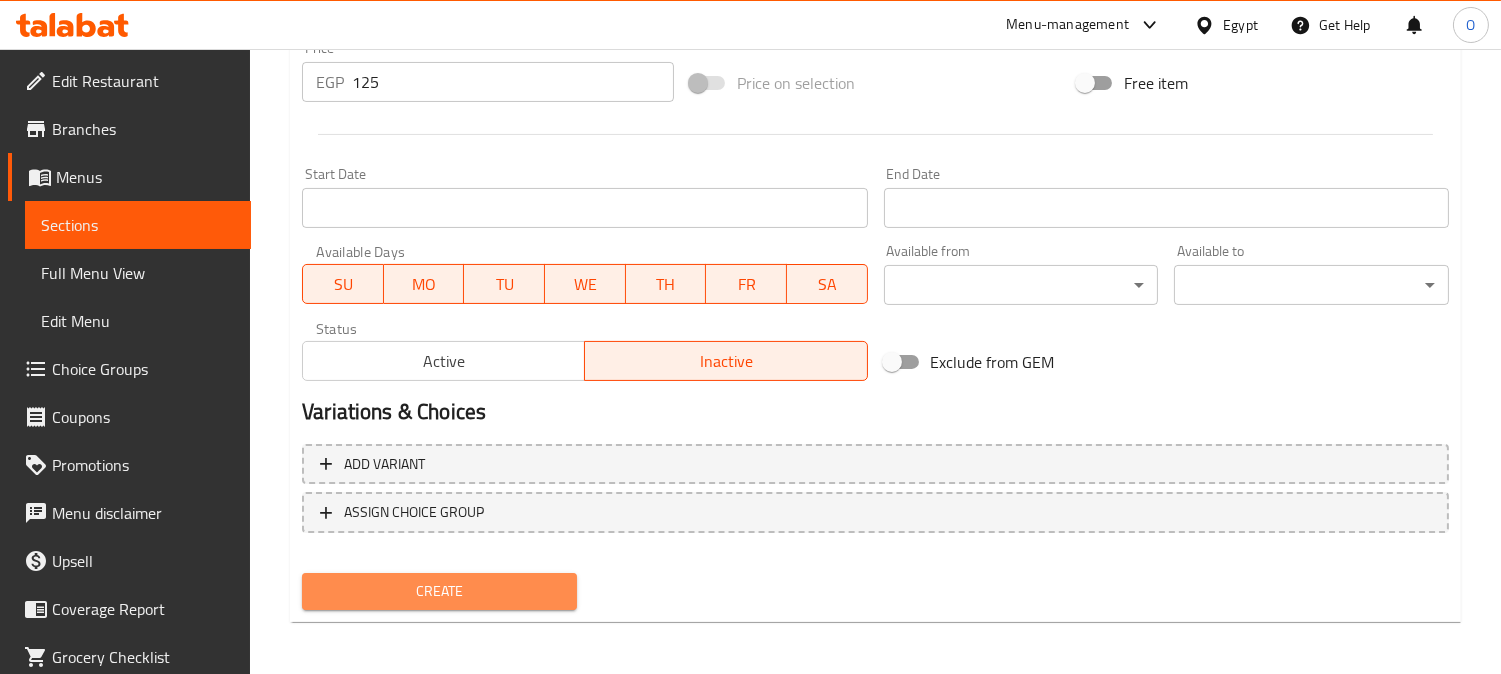 click on "Create" at bounding box center [439, 591] 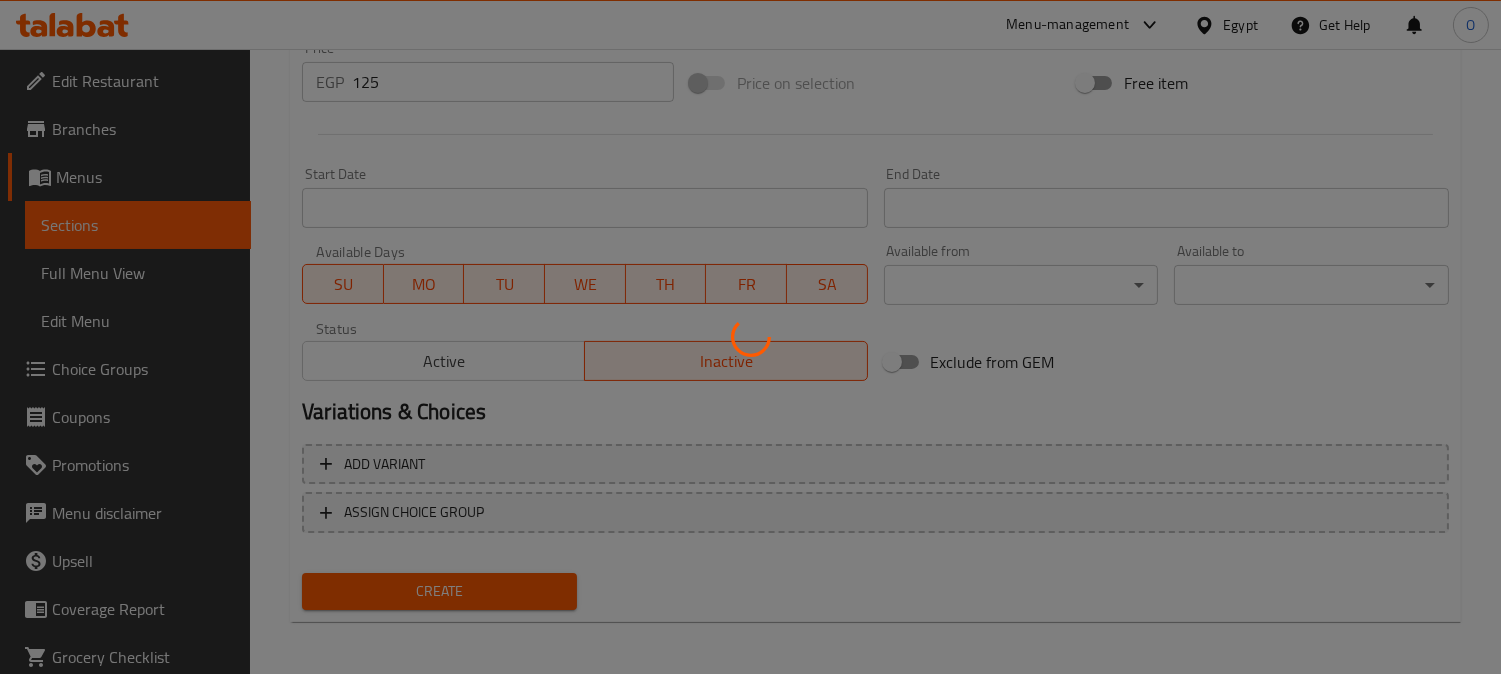 type 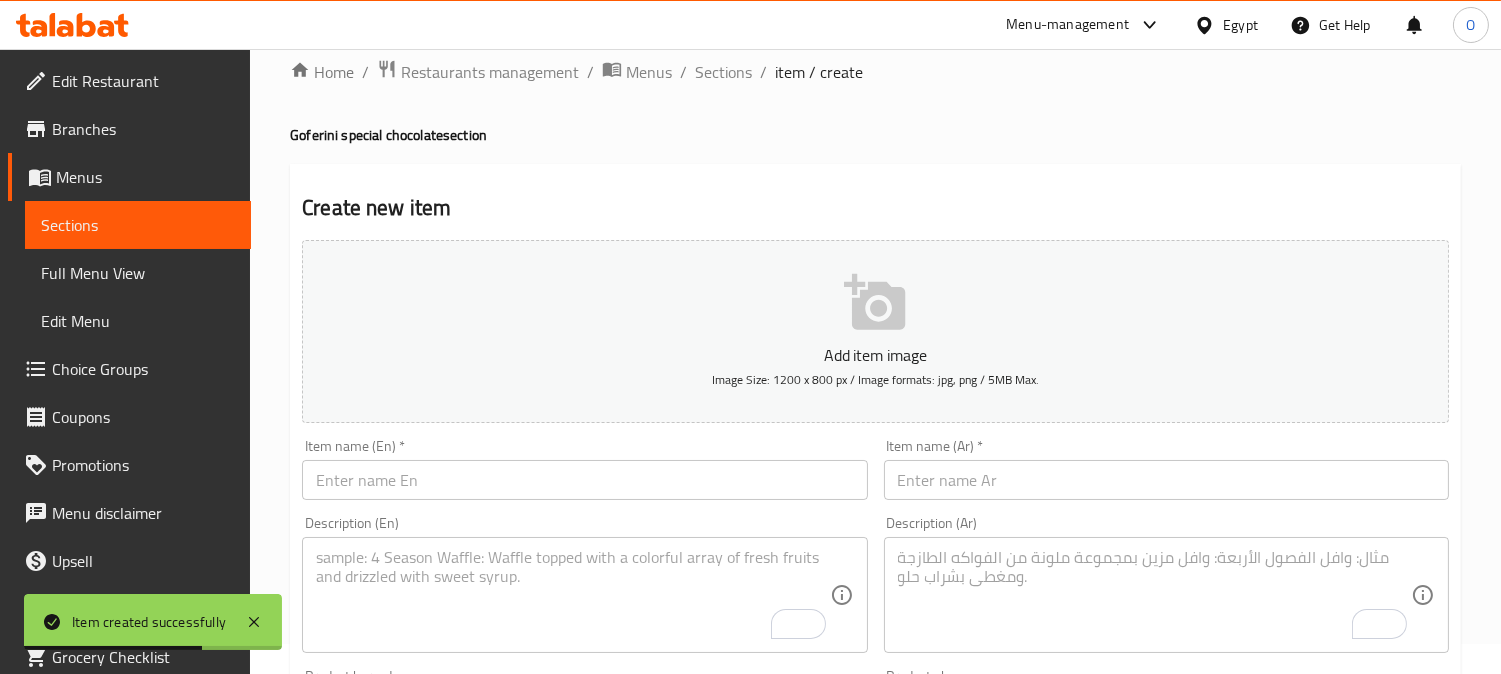 scroll, scrollTop: 0, scrollLeft: 0, axis: both 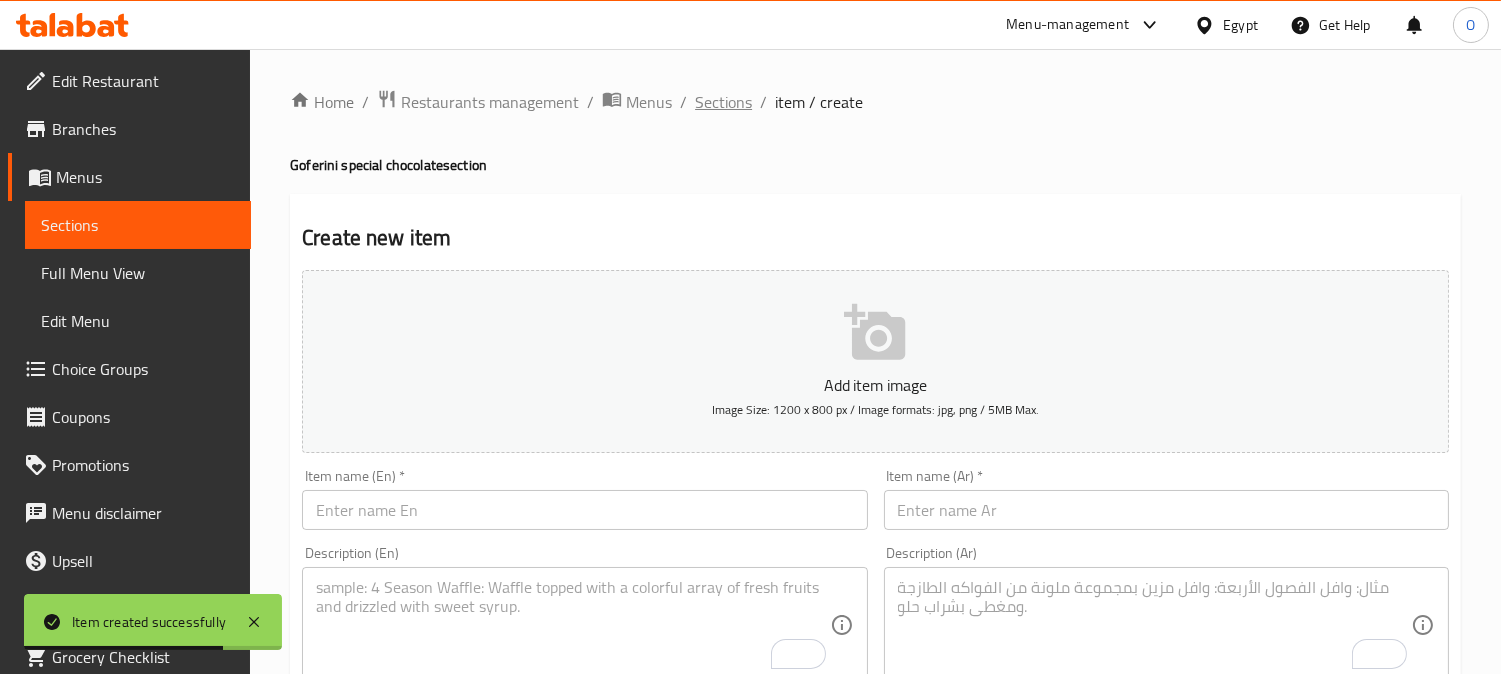 click on "Sections" at bounding box center [723, 102] 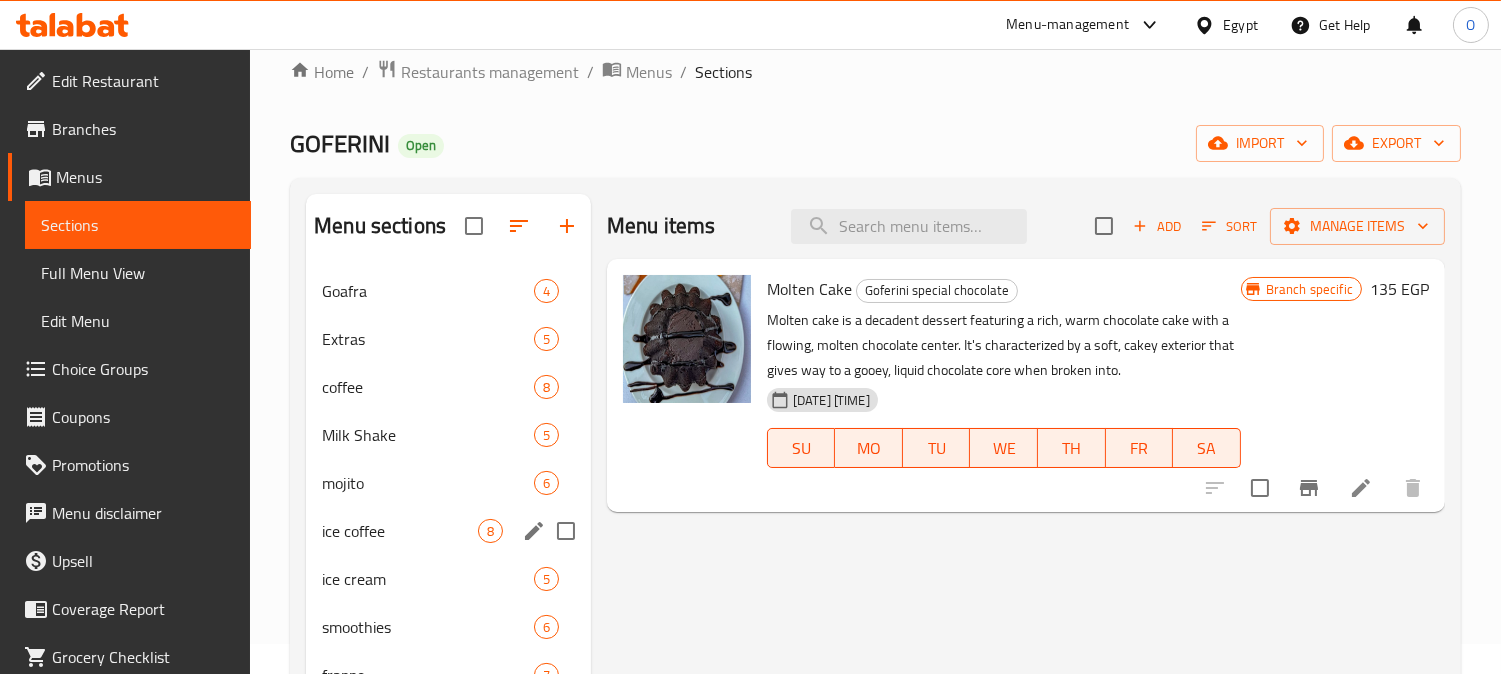 scroll, scrollTop: 0, scrollLeft: 0, axis: both 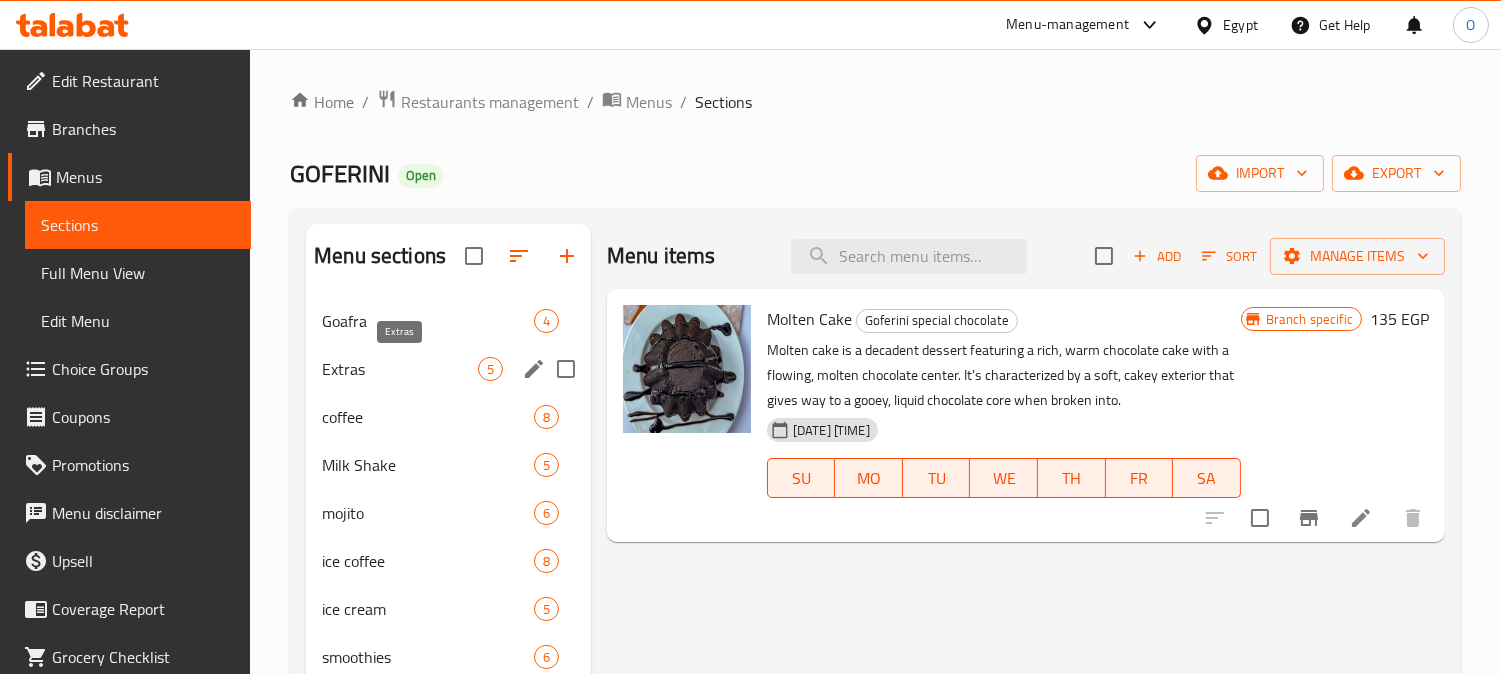 click on "Extras" at bounding box center [400, 369] 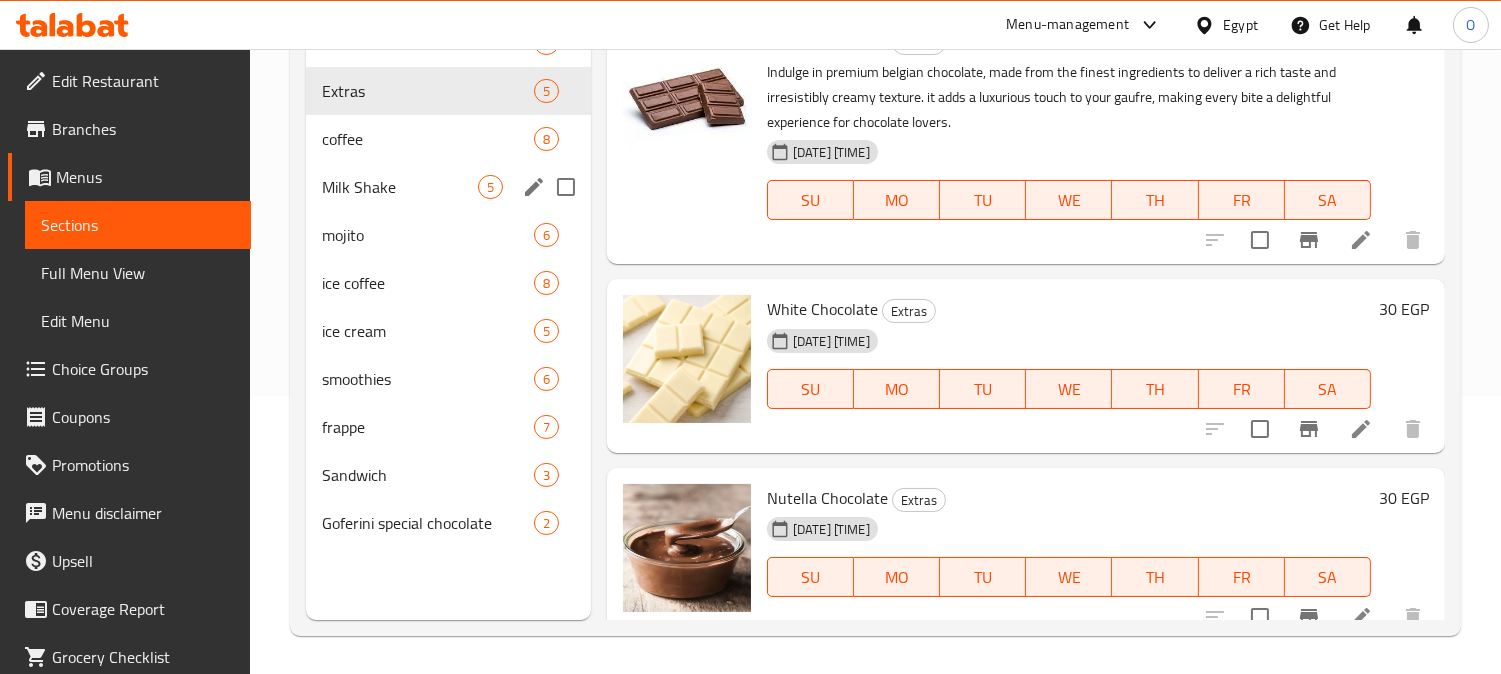 scroll, scrollTop: 280, scrollLeft: 0, axis: vertical 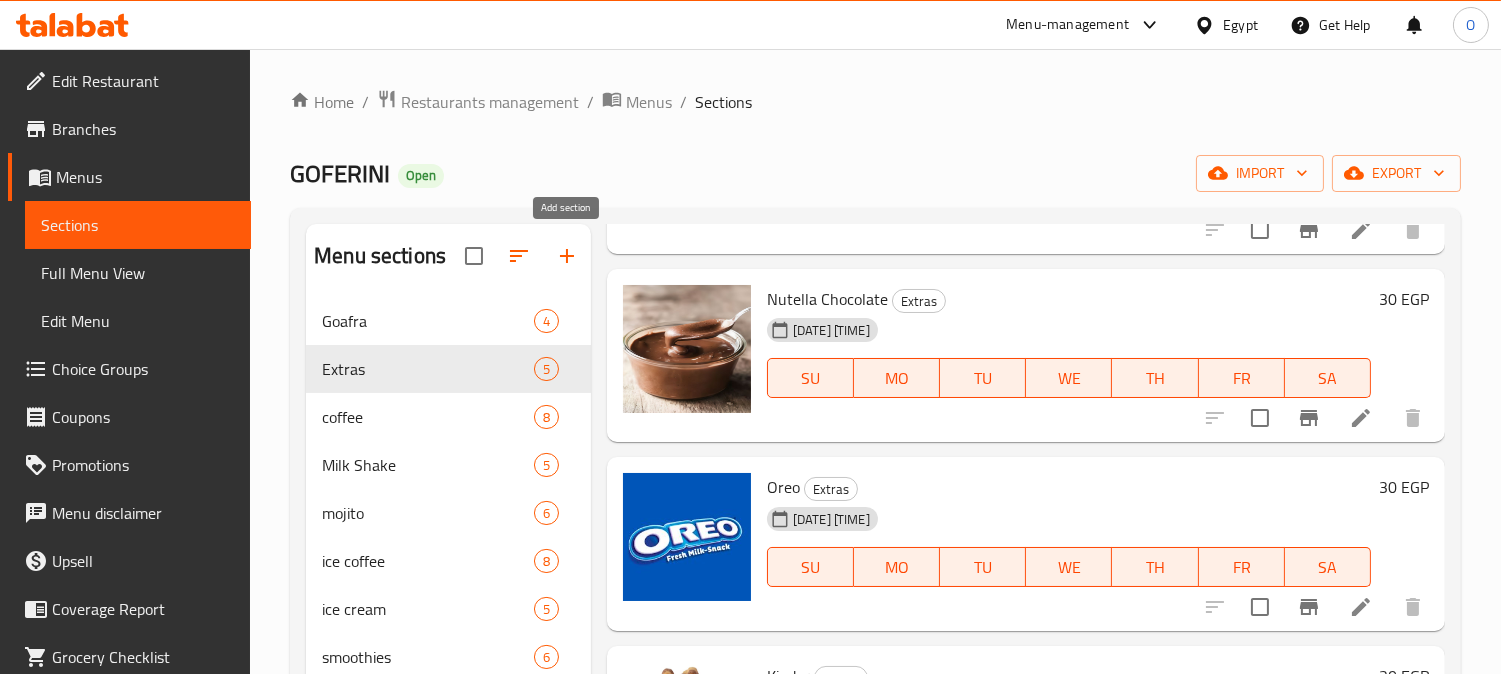 click 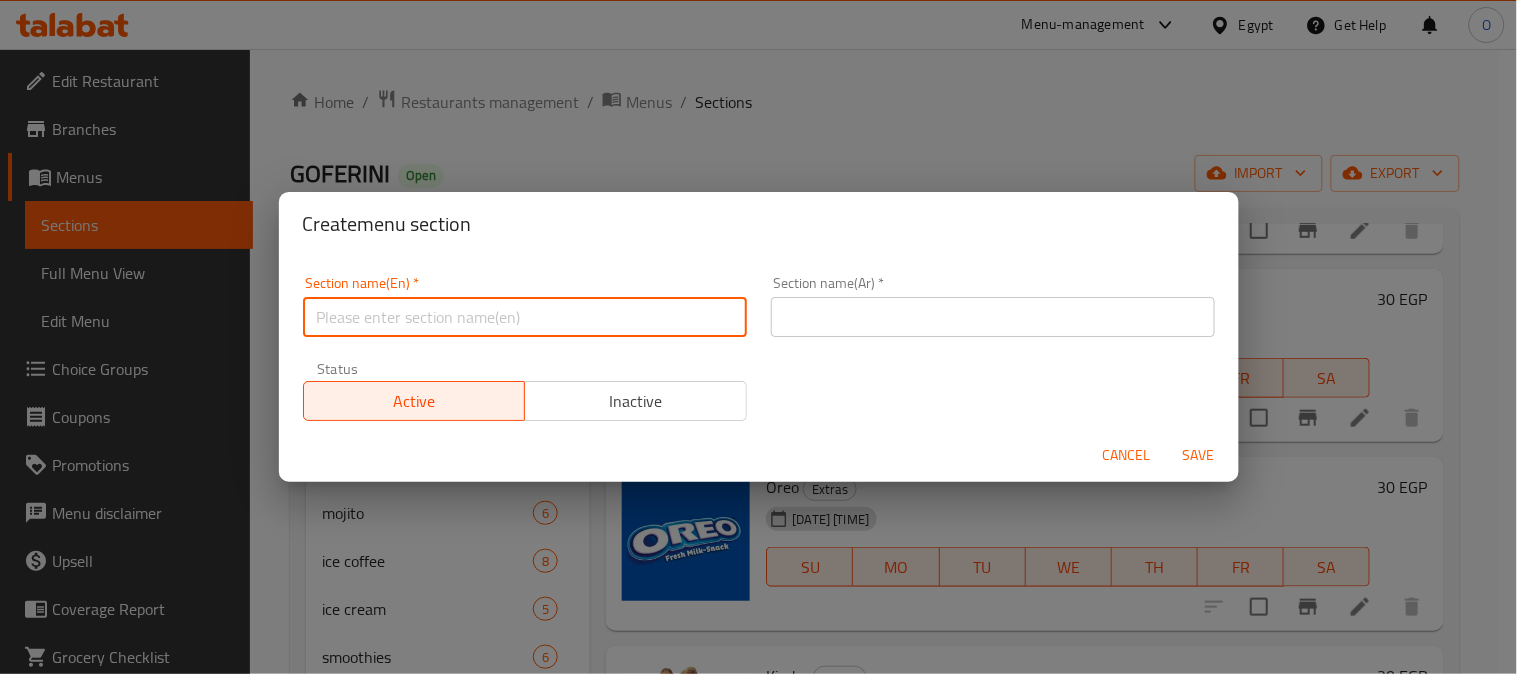 paste on "Other" 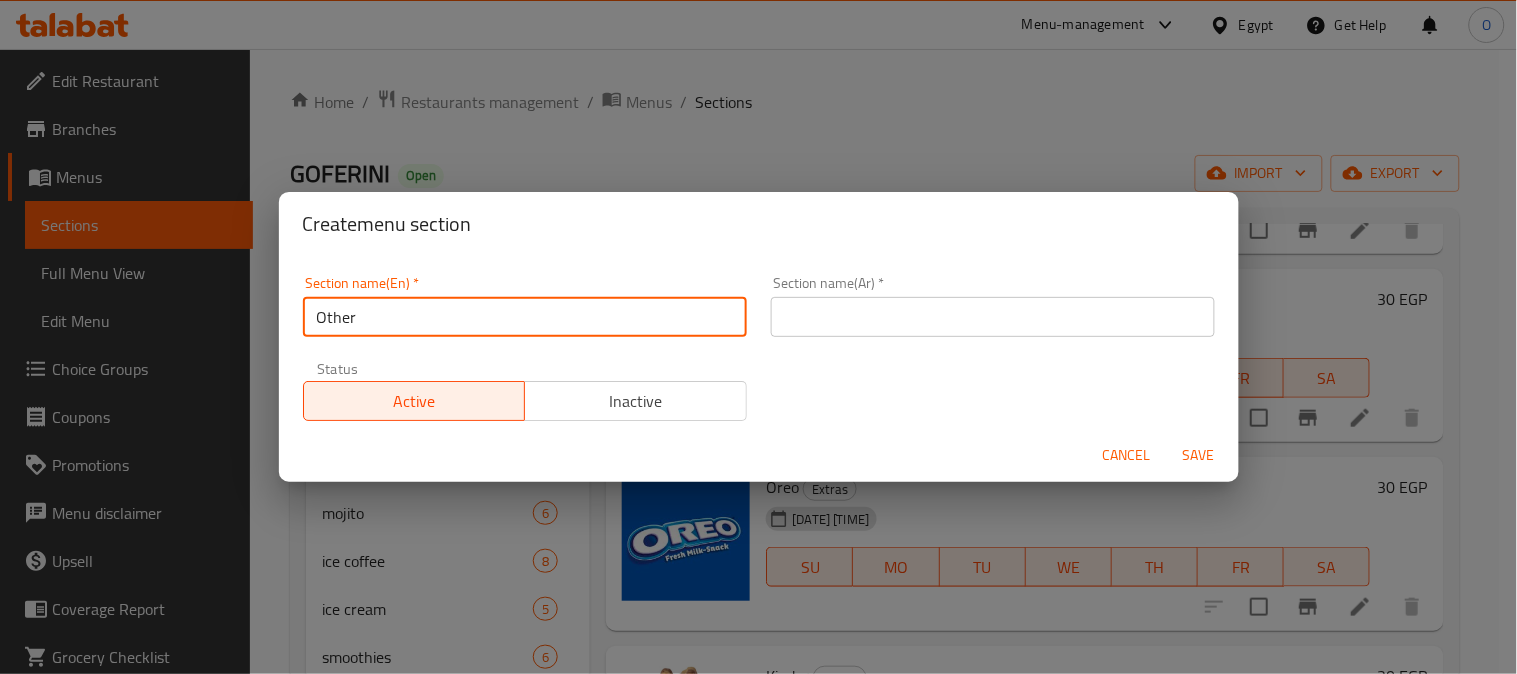 type on "Other" 